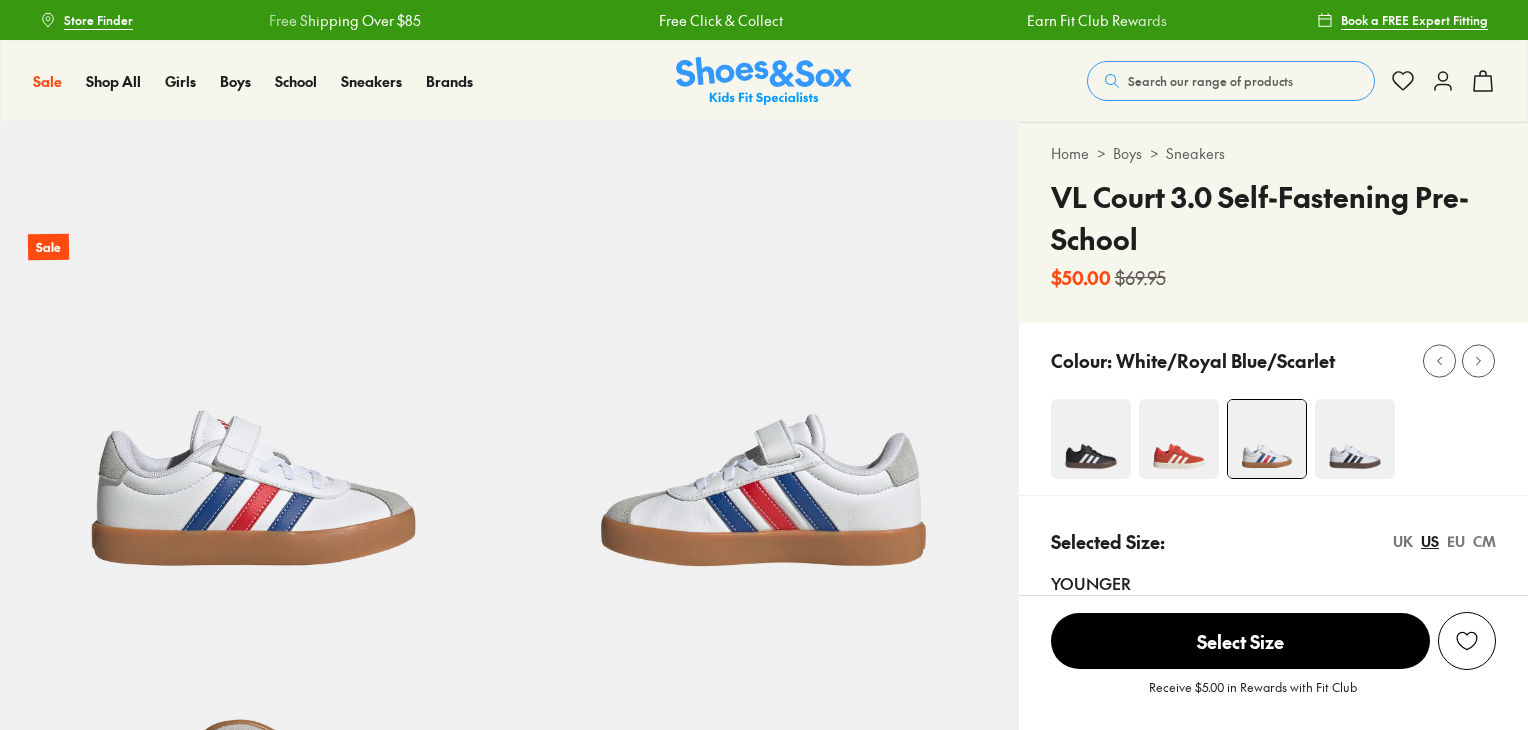 select on "*" 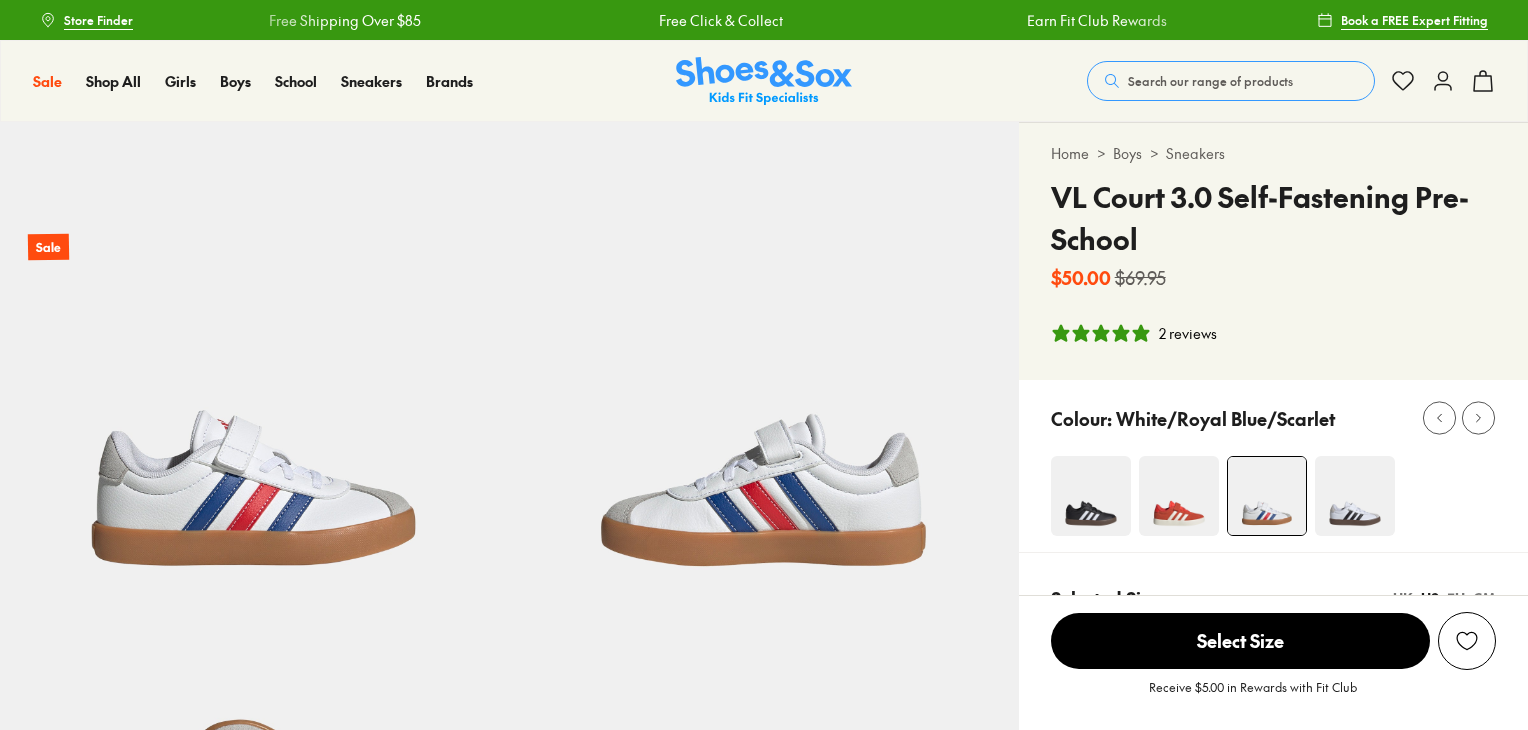 scroll, scrollTop: 0, scrollLeft: 0, axis: both 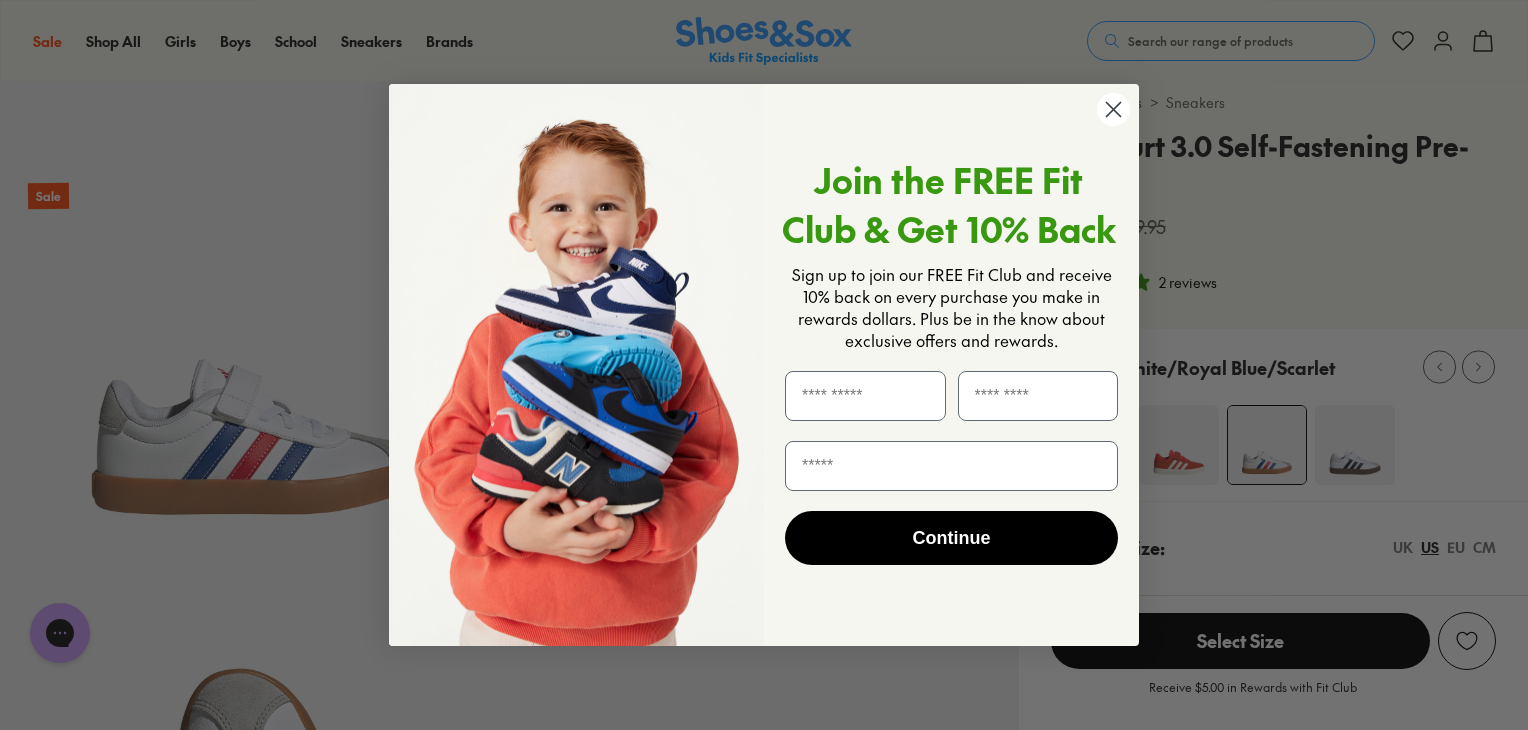 click 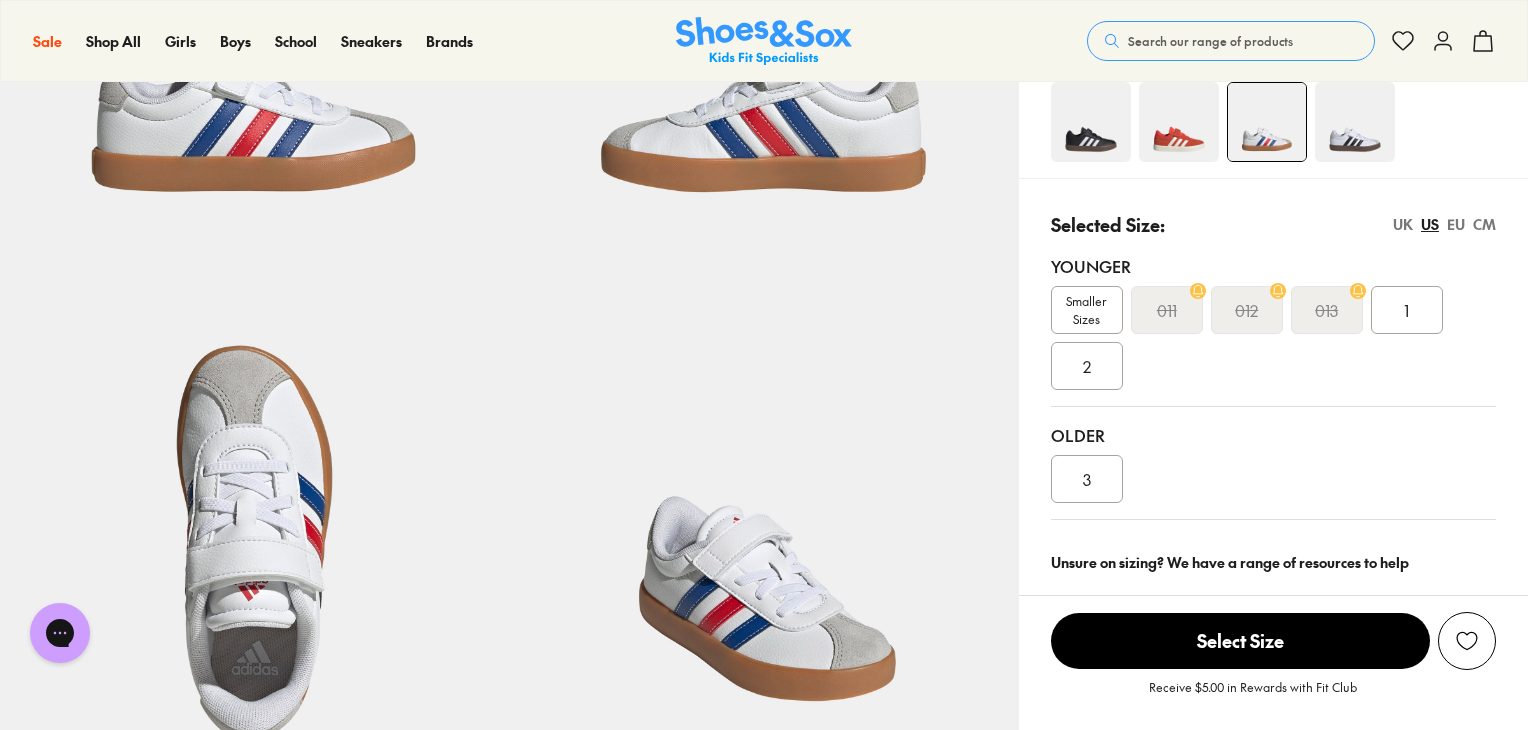 scroll, scrollTop: 375, scrollLeft: 0, axis: vertical 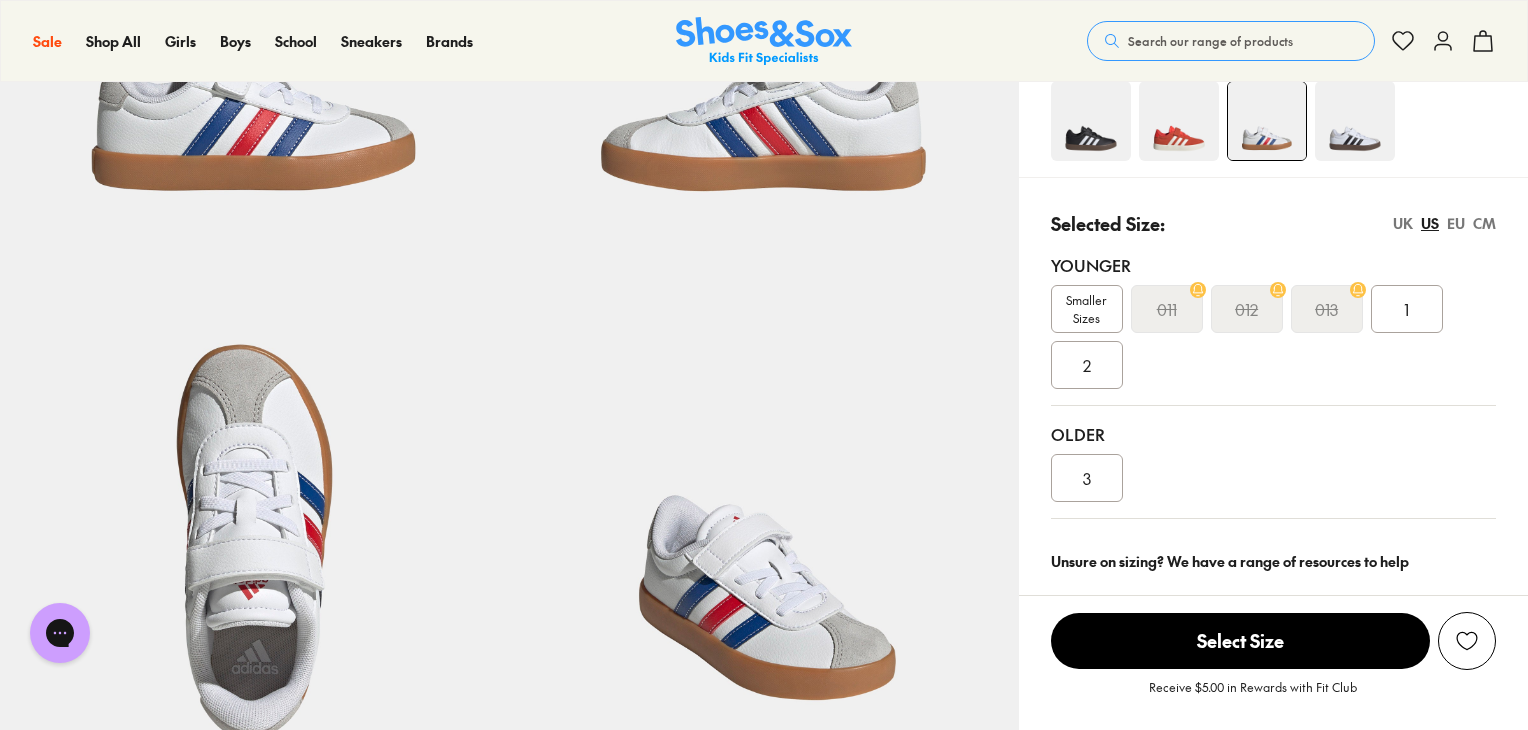 click on "2" at bounding box center [1087, 365] 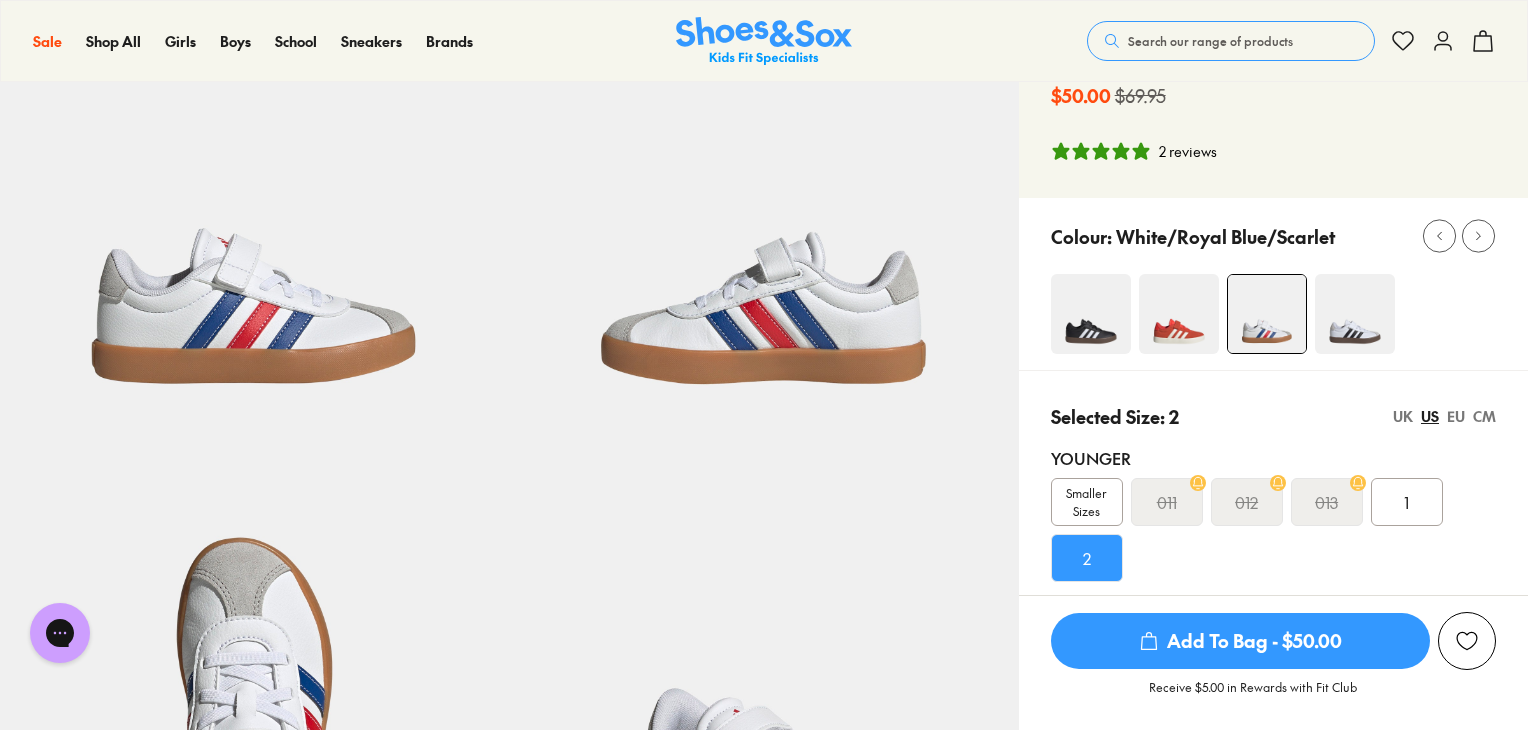 scroll, scrollTop: 174, scrollLeft: 0, axis: vertical 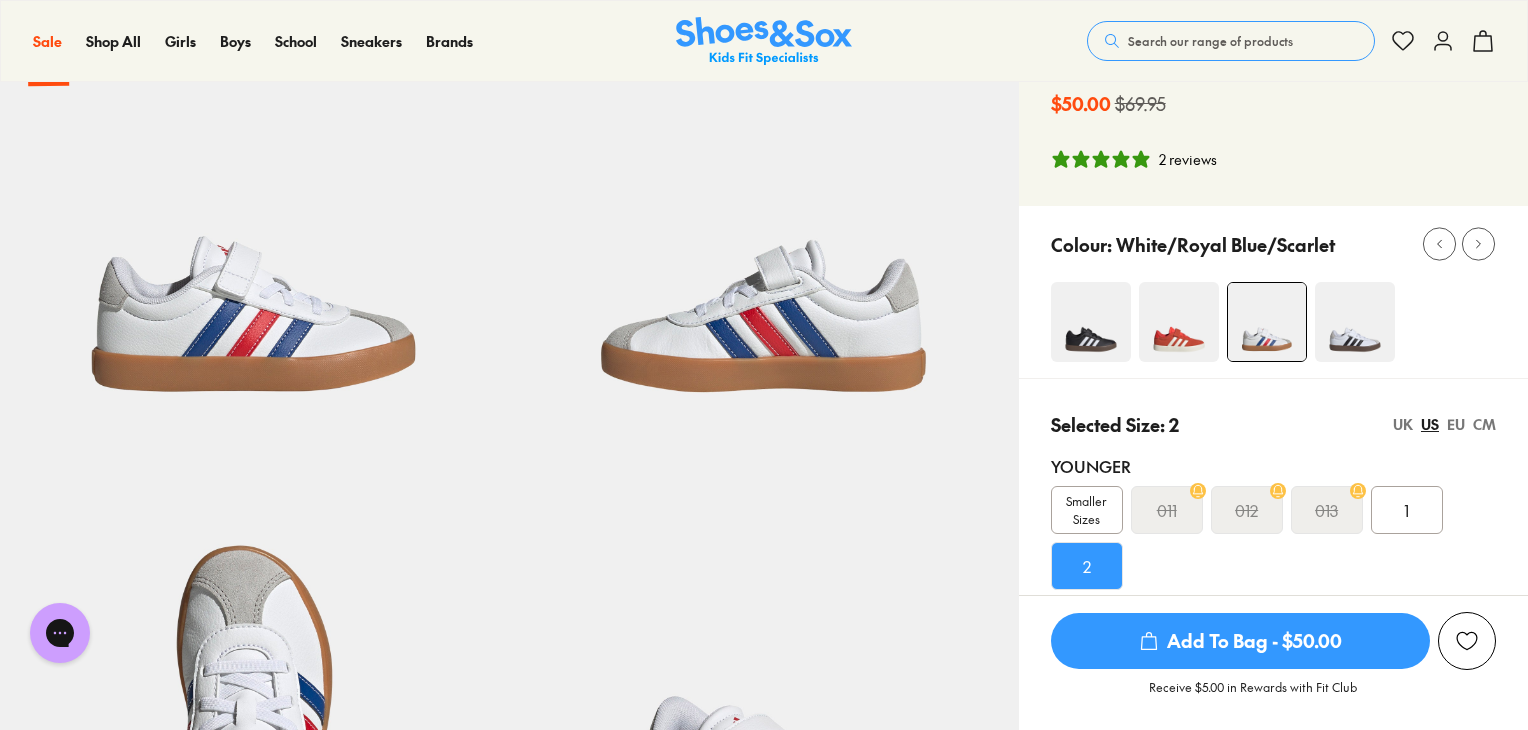 click at bounding box center [1355, 322] 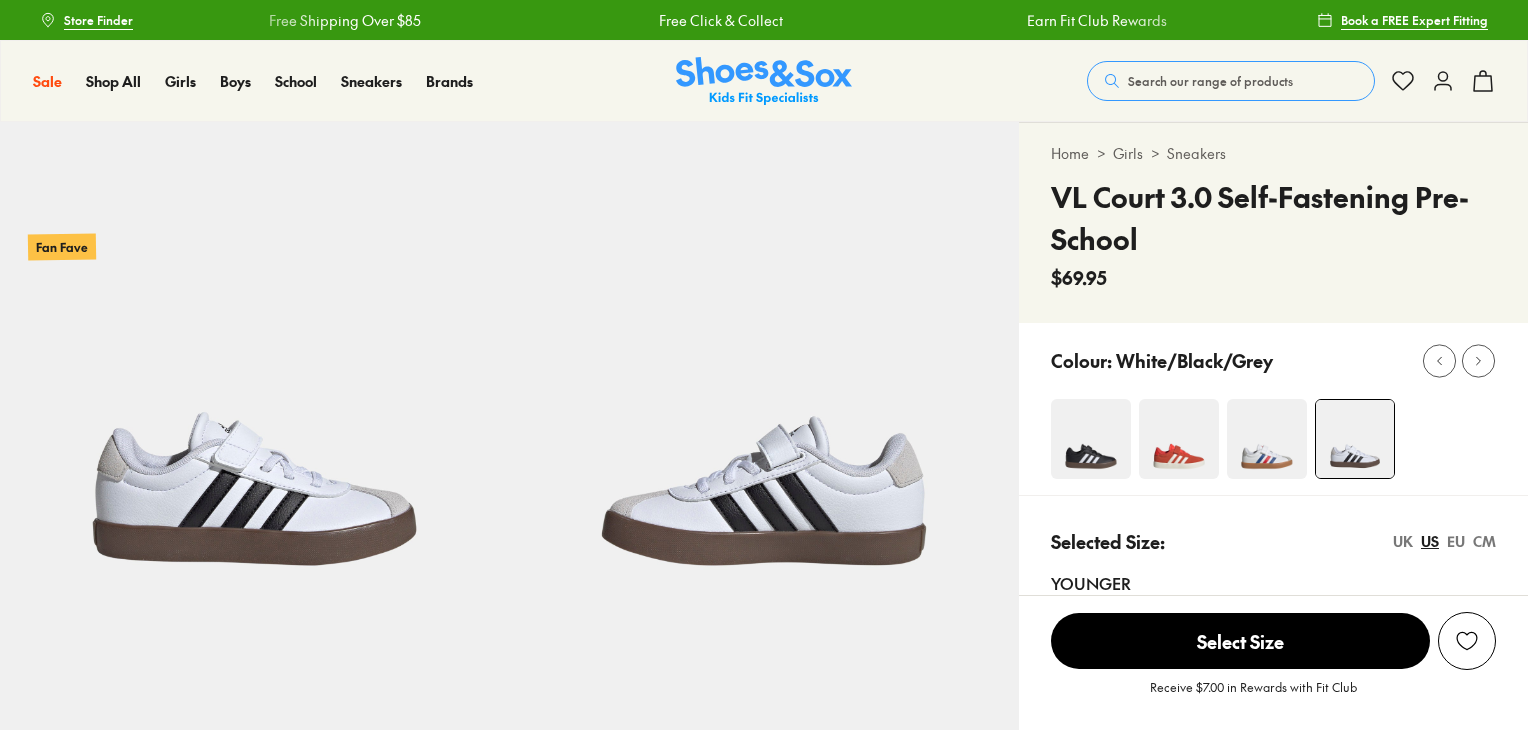 scroll, scrollTop: 0, scrollLeft: 0, axis: both 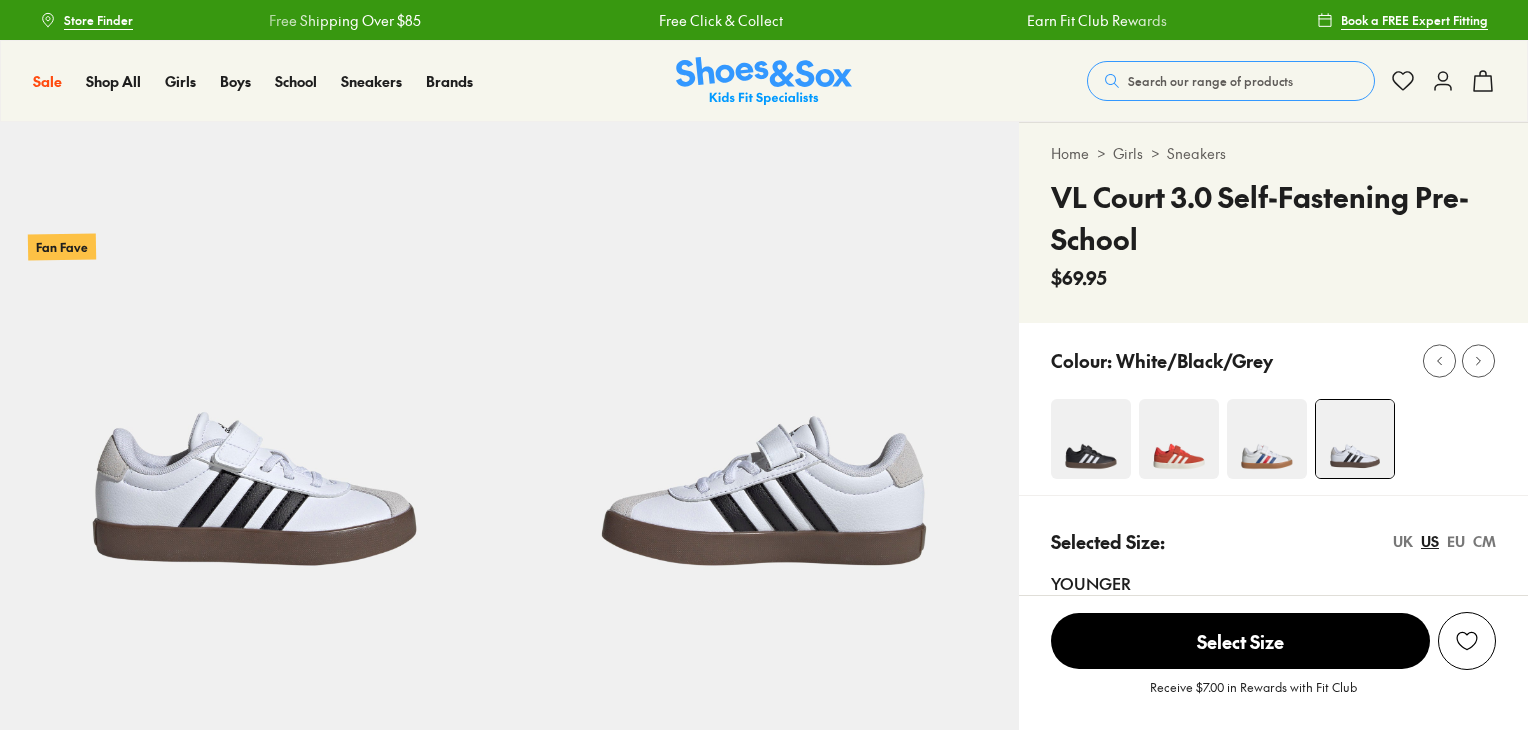 click at bounding box center (1091, 439) 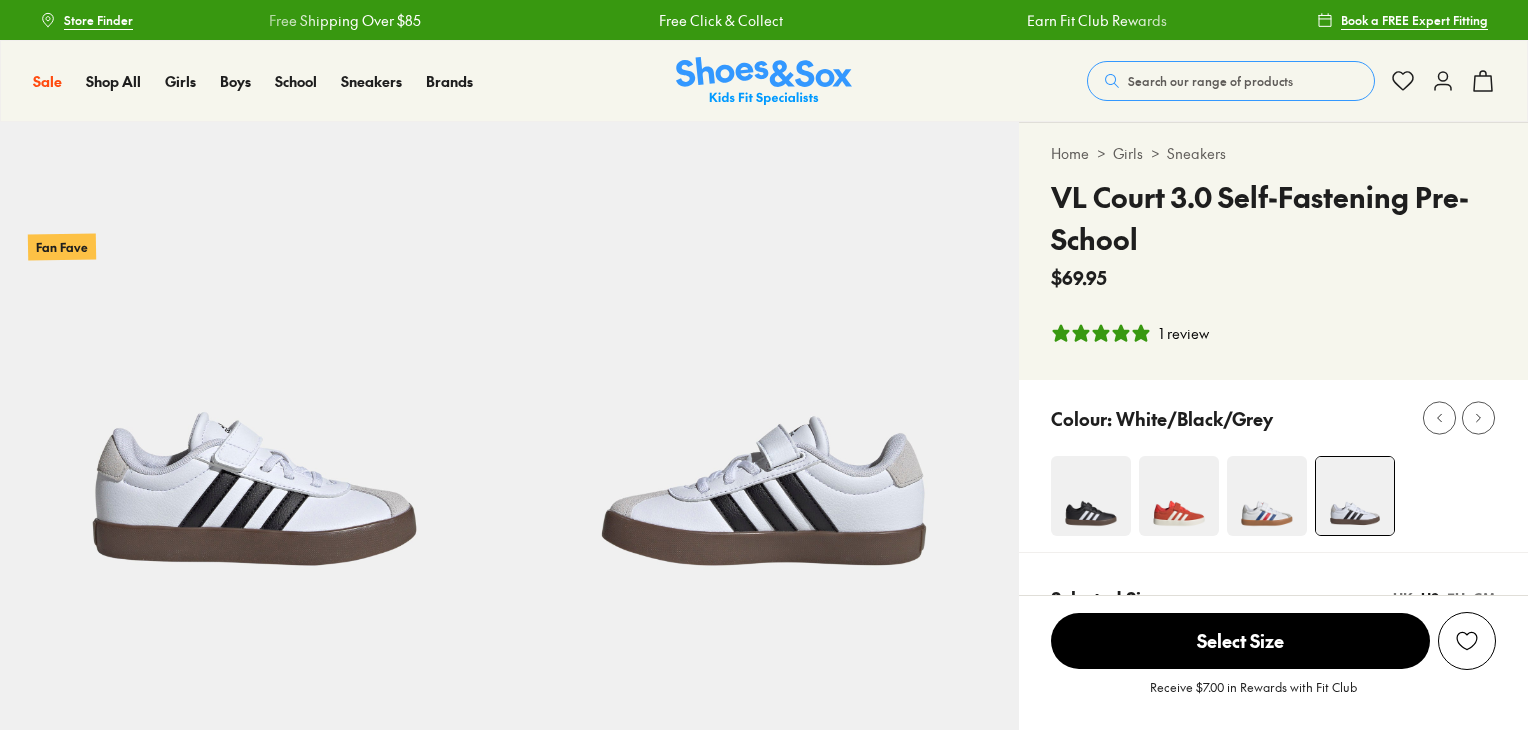 scroll, scrollTop: 0, scrollLeft: 0, axis: both 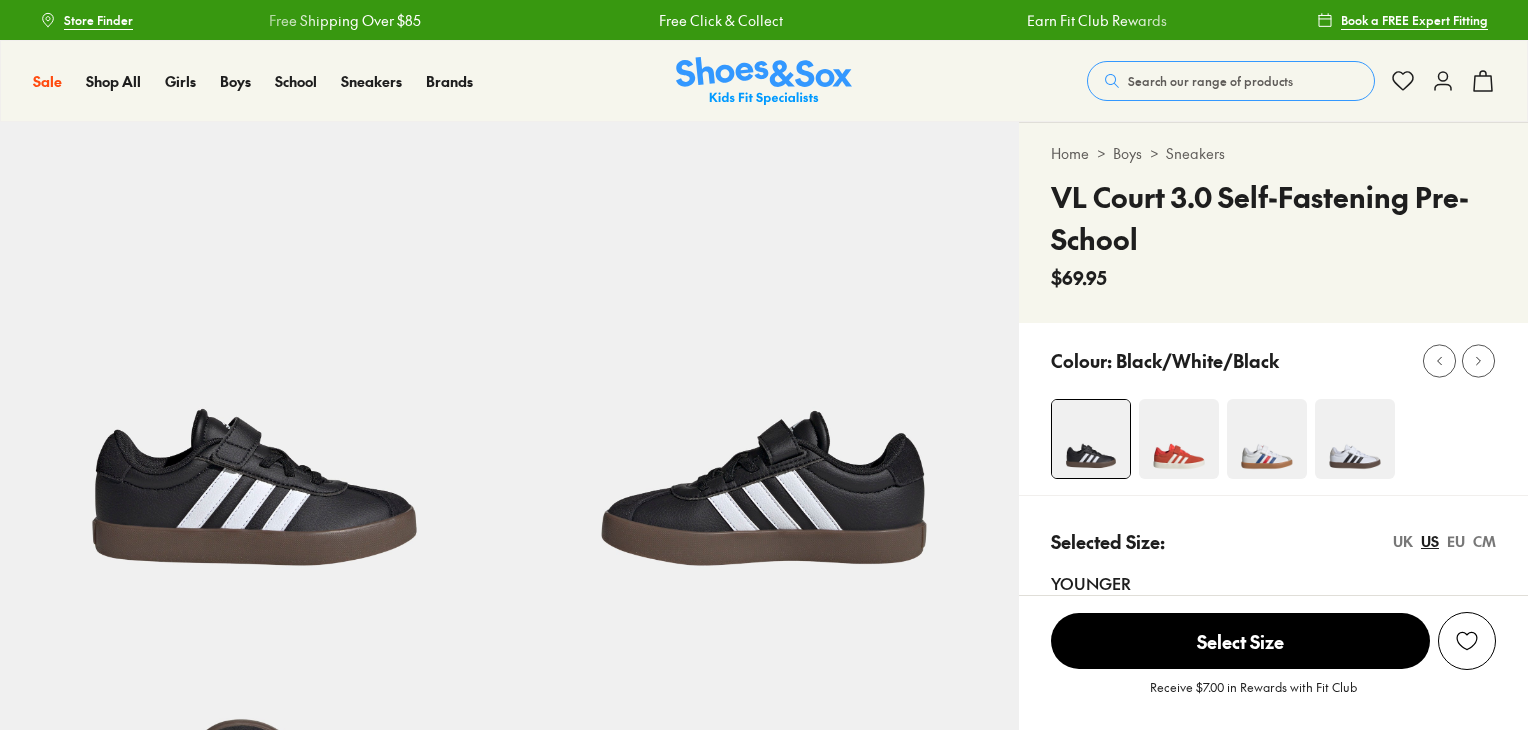 select on "*" 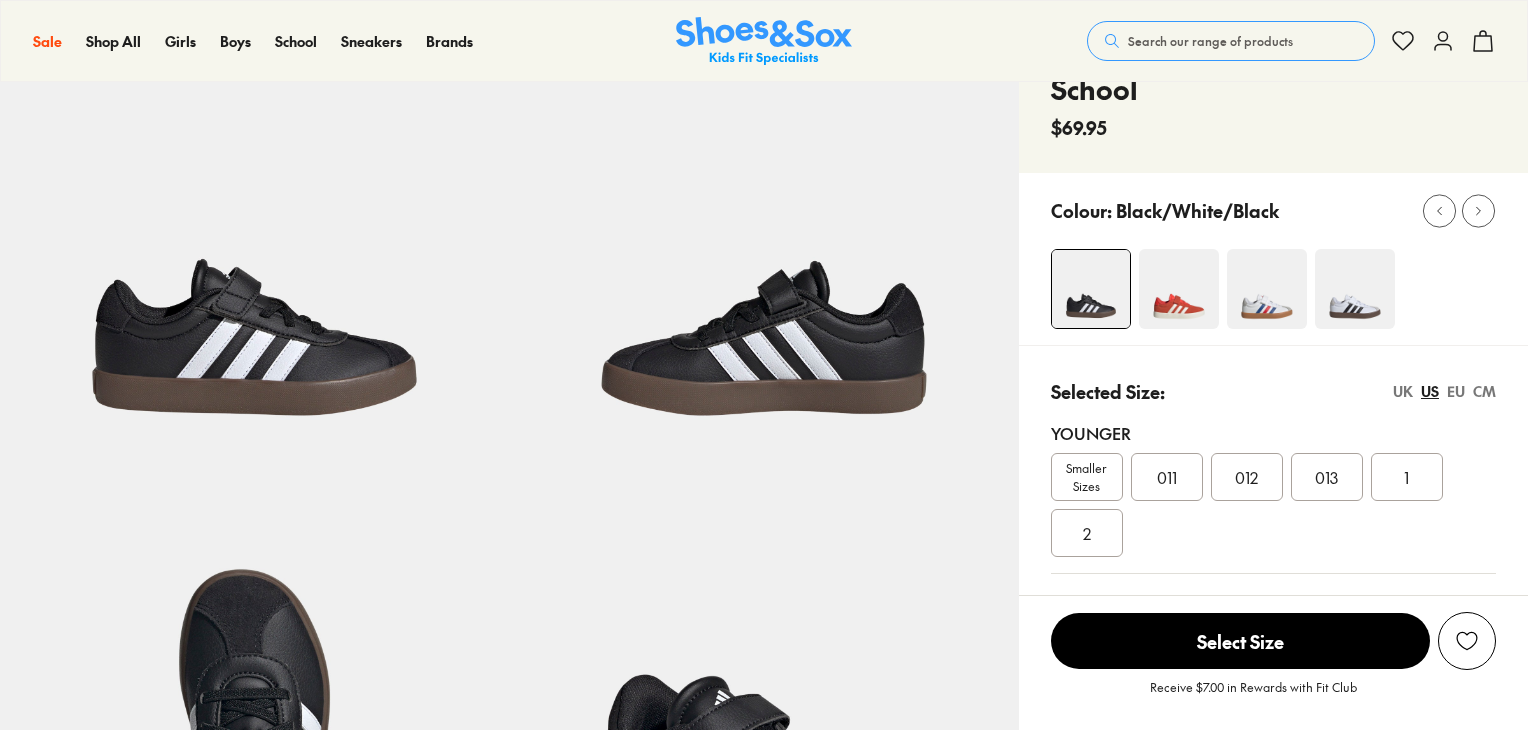scroll, scrollTop: 152, scrollLeft: 0, axis: vertical 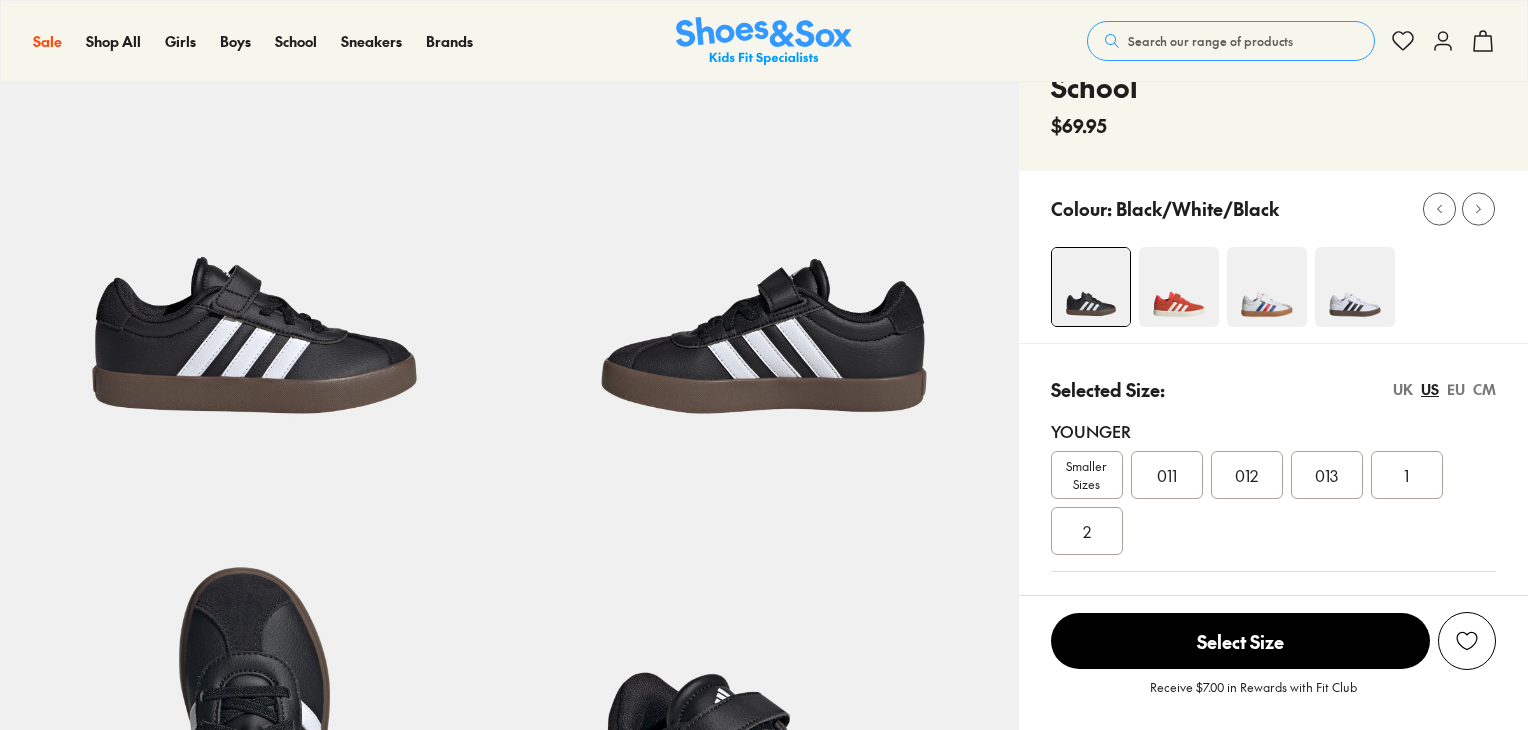 click at bounding box center (1179, 287) 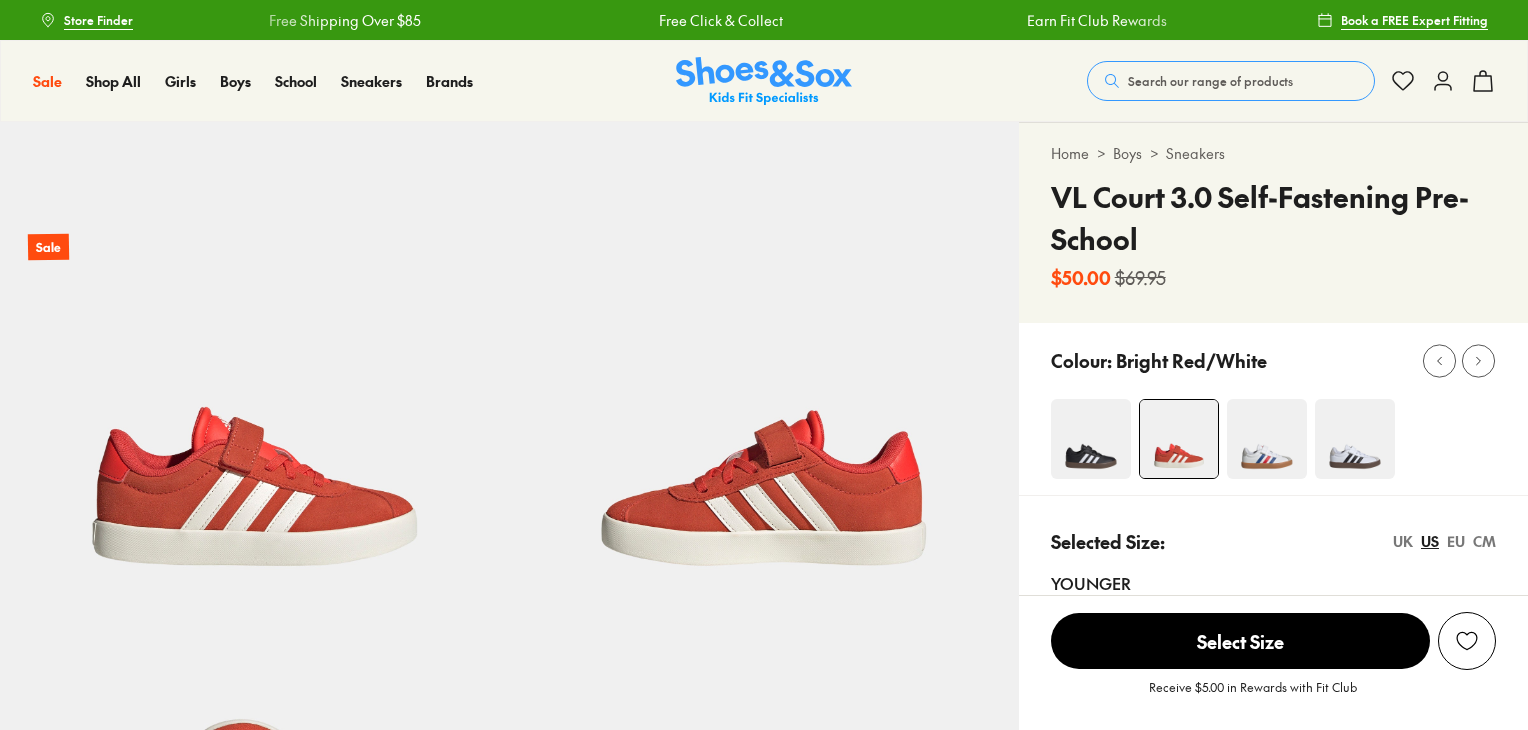 scroll, scrollTop: 0, scrollLeft: 0, axis: both 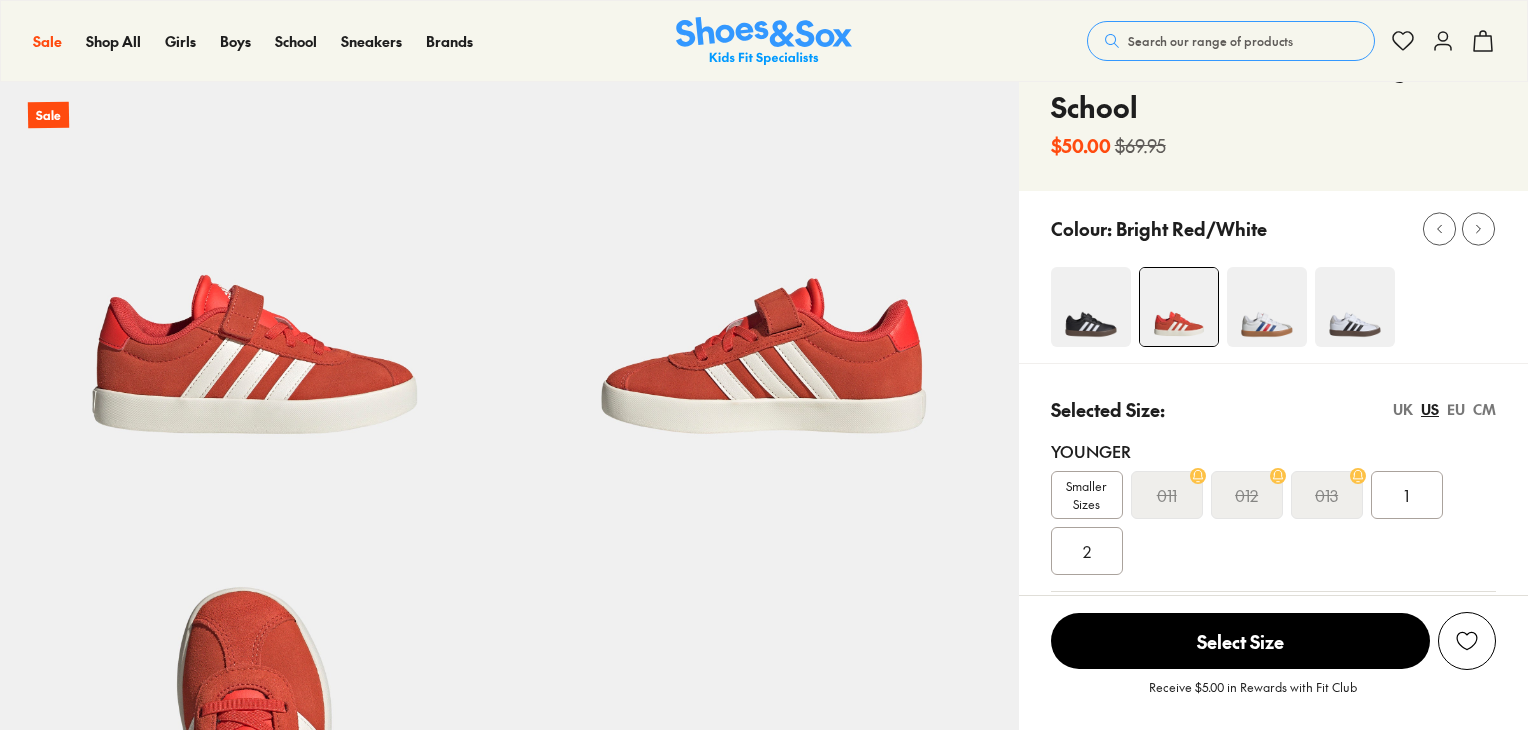 select on "*" 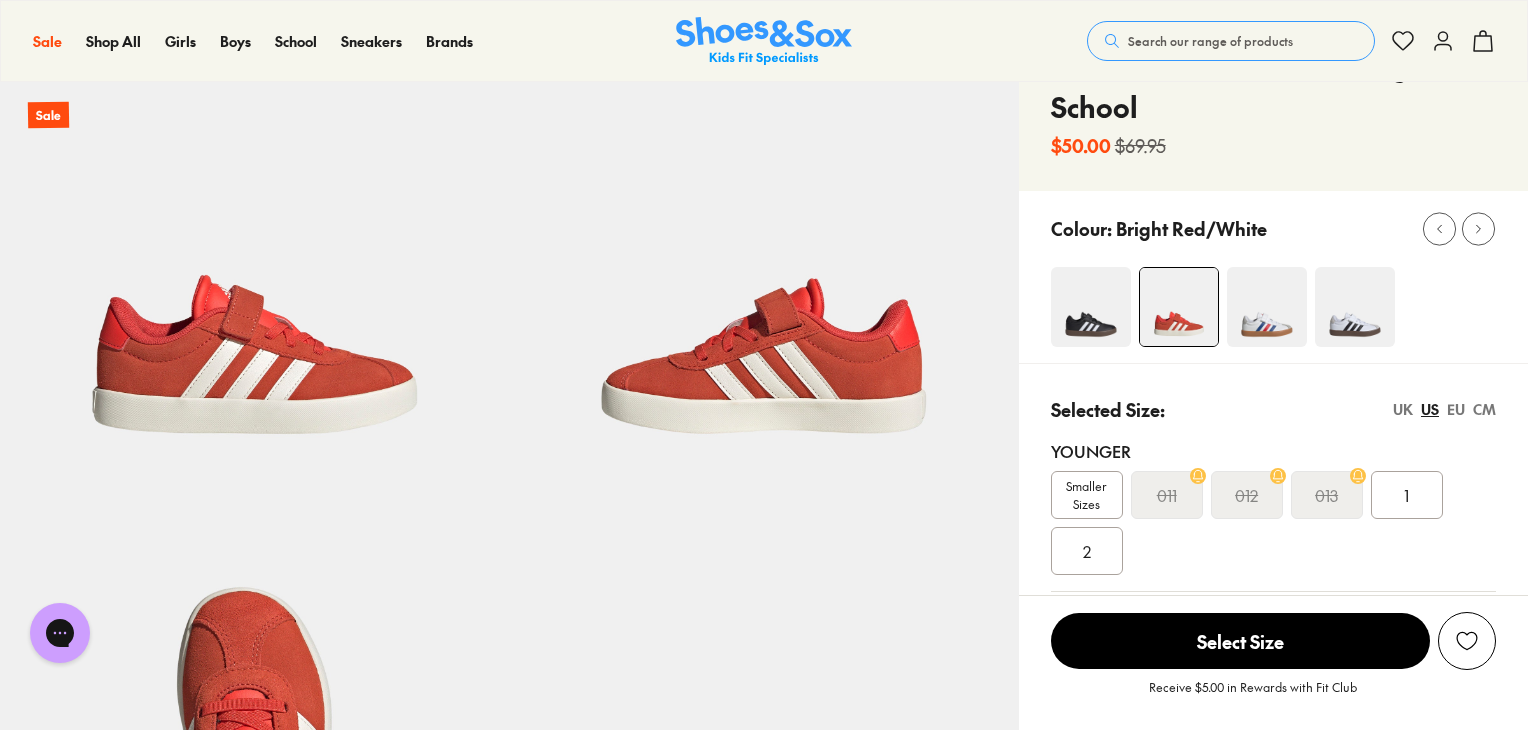 scroll, scrollTop: 0, scrollLeft: 0, axis: both 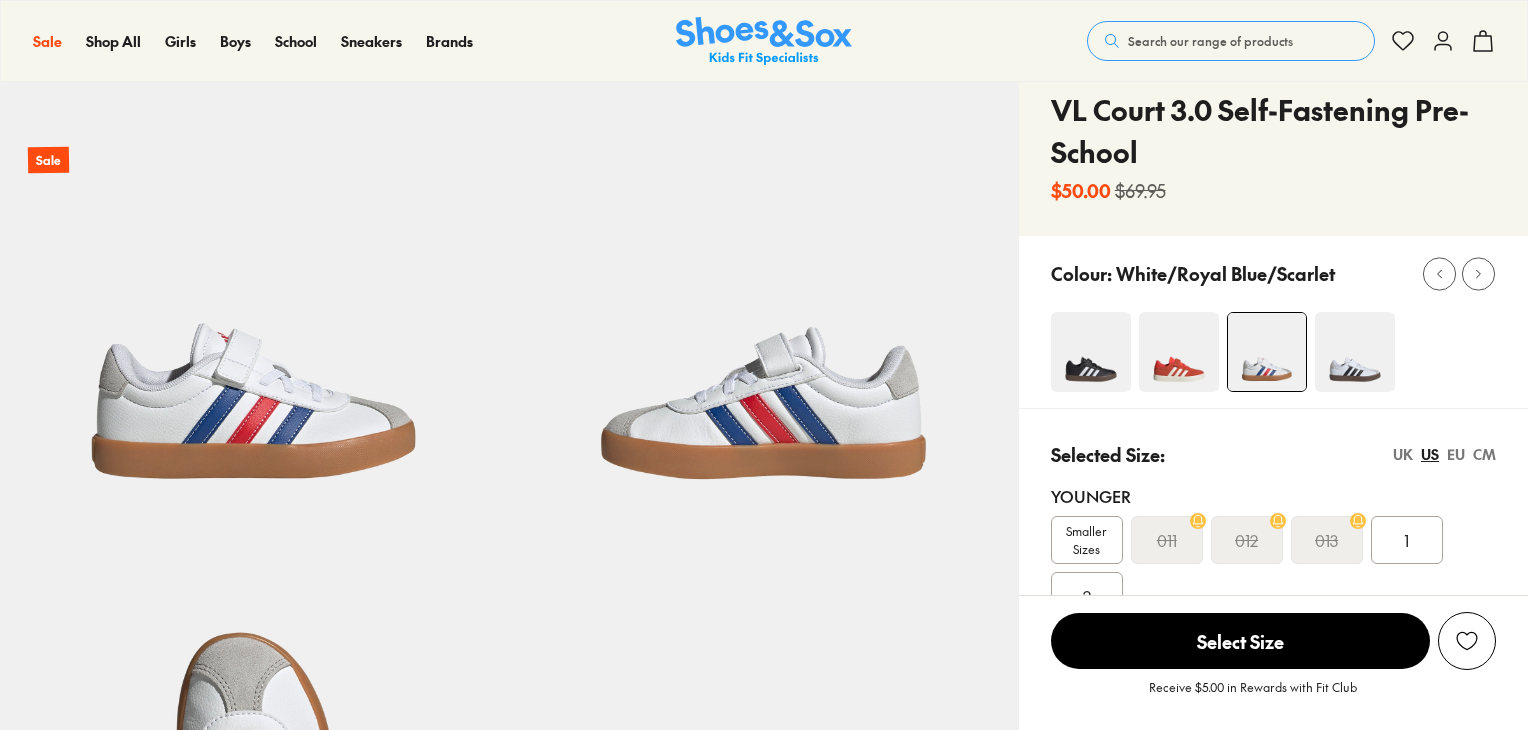 select on "*" 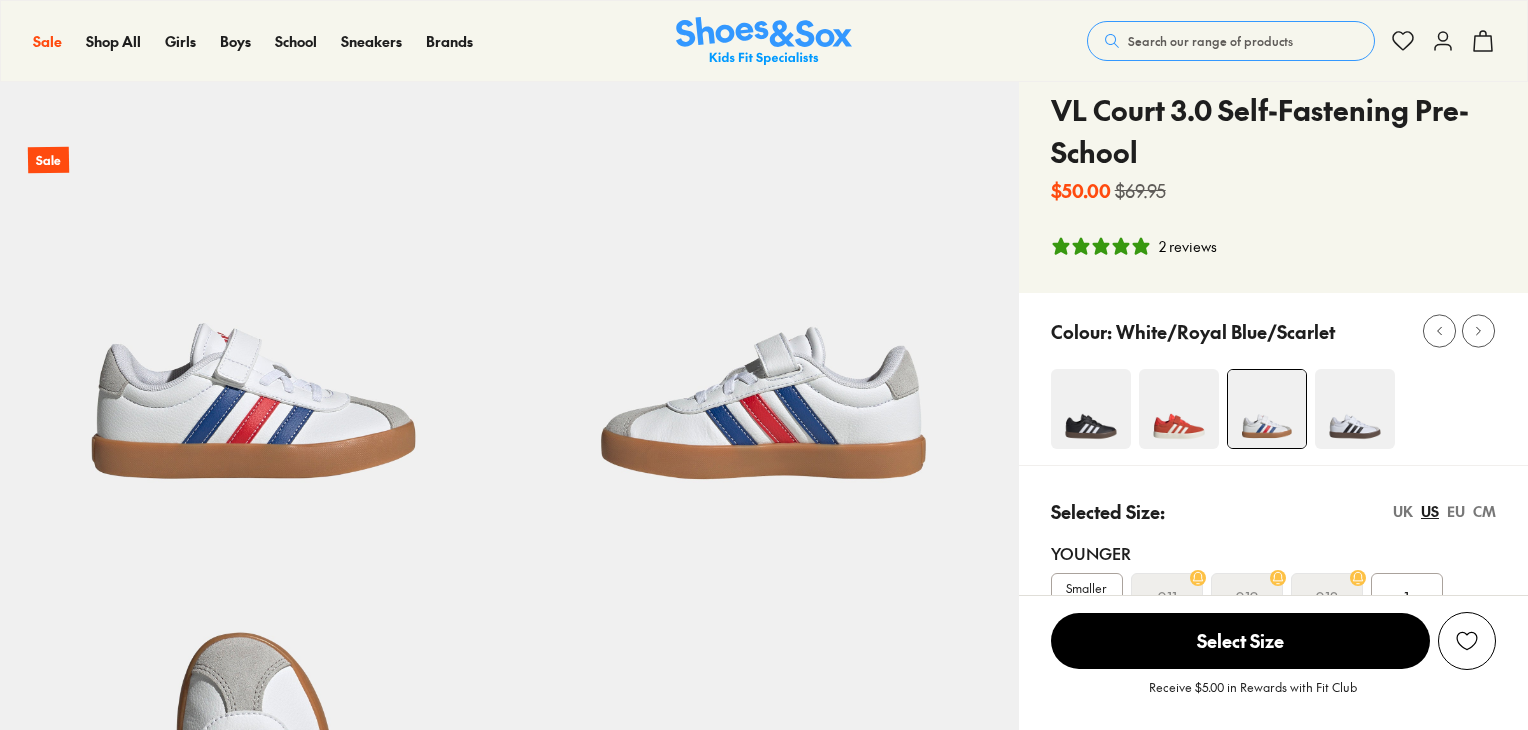 scroll, scrollTop: 0, scrollLeft: 0, axis: both 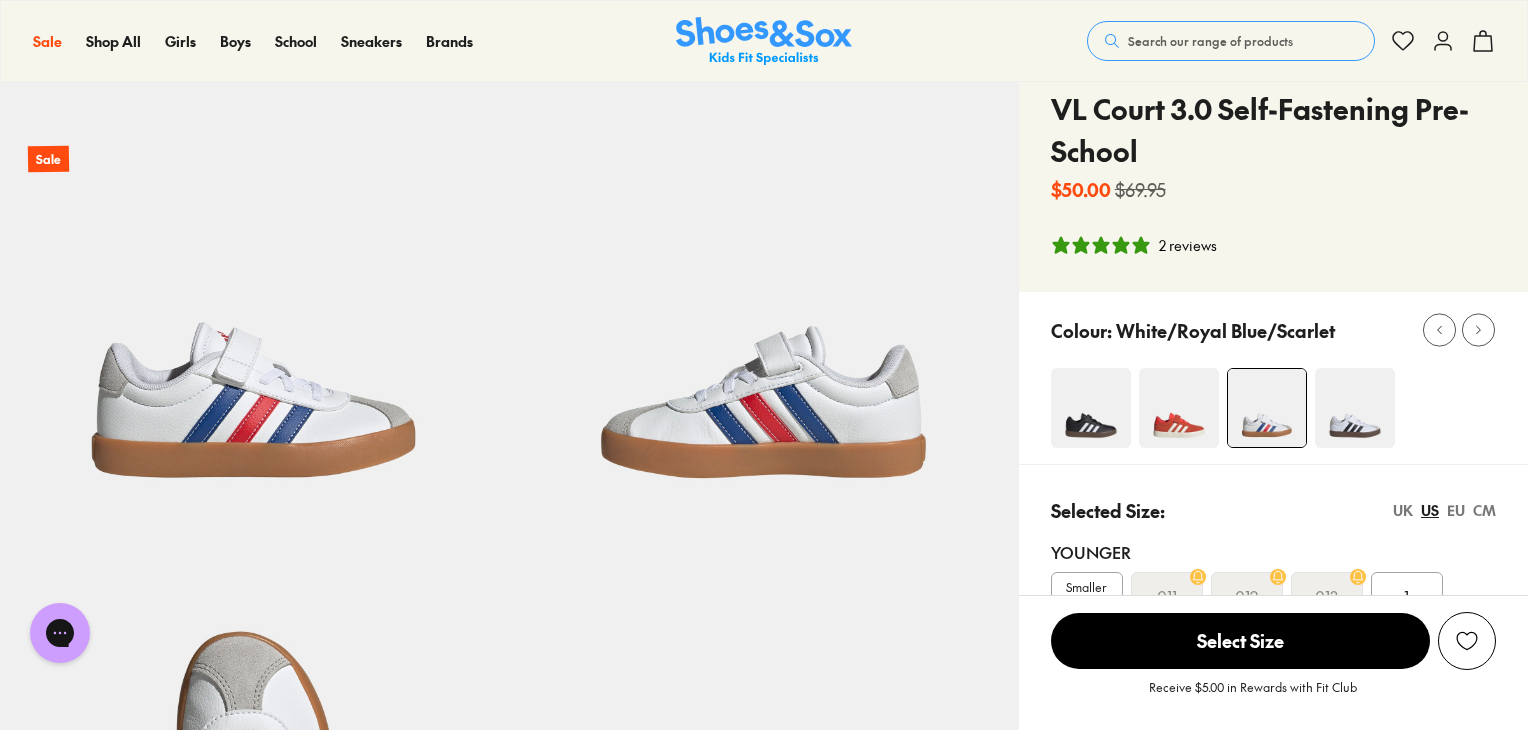 click at bounding box center (1355, 408) 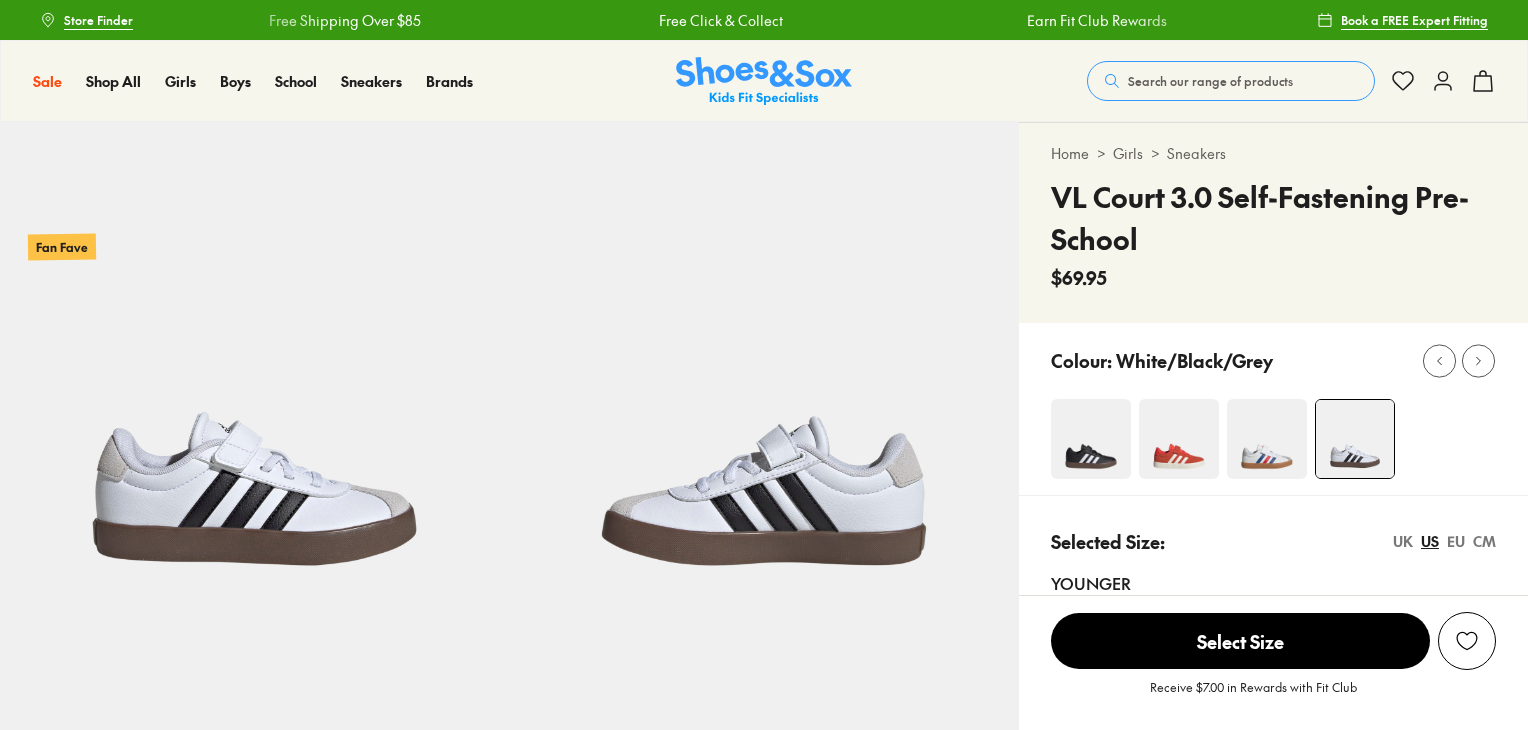 scroll, scrollTop: 0, scrollLeft: 0, axis: both 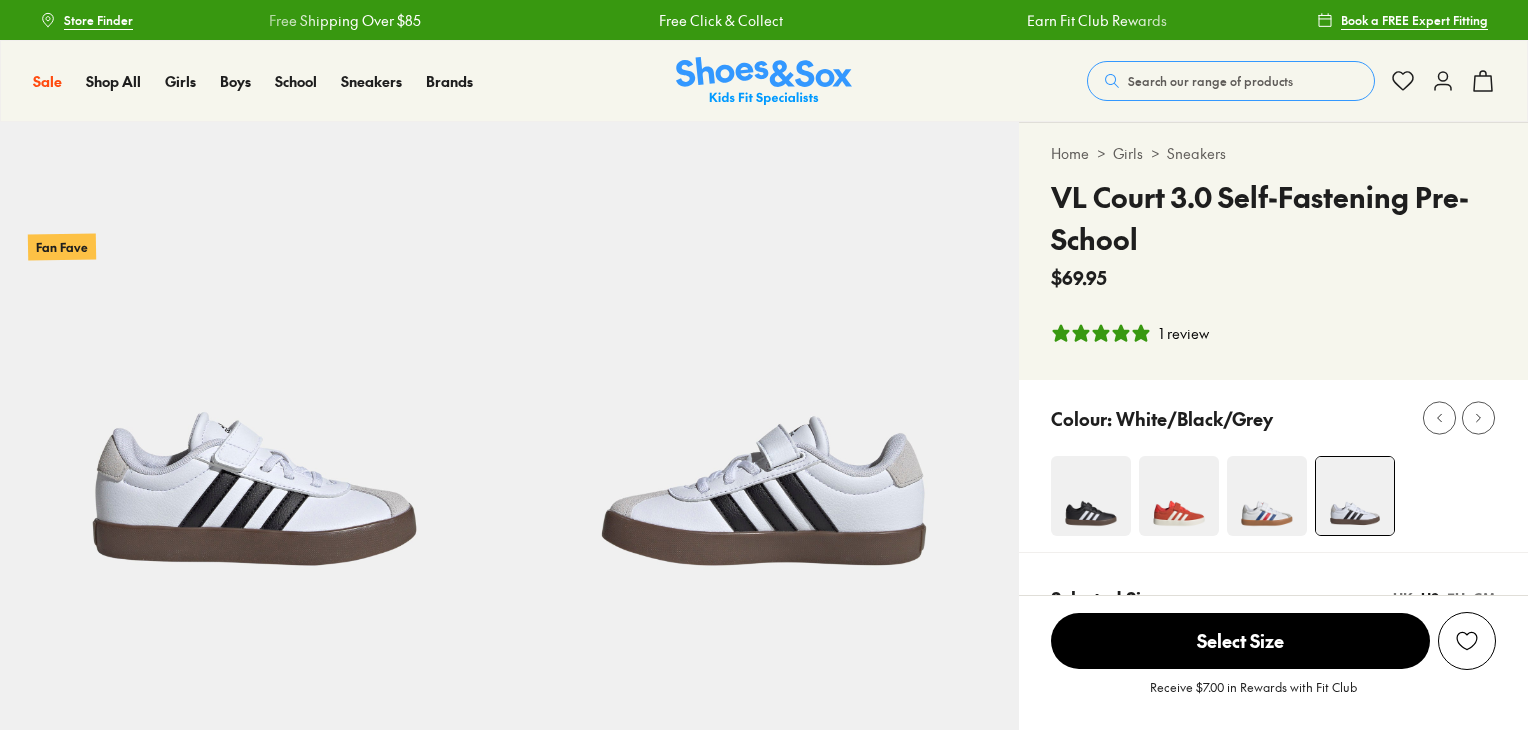 click on "Colour:
White/Black/Grey" at bounding box center (1289, 418) 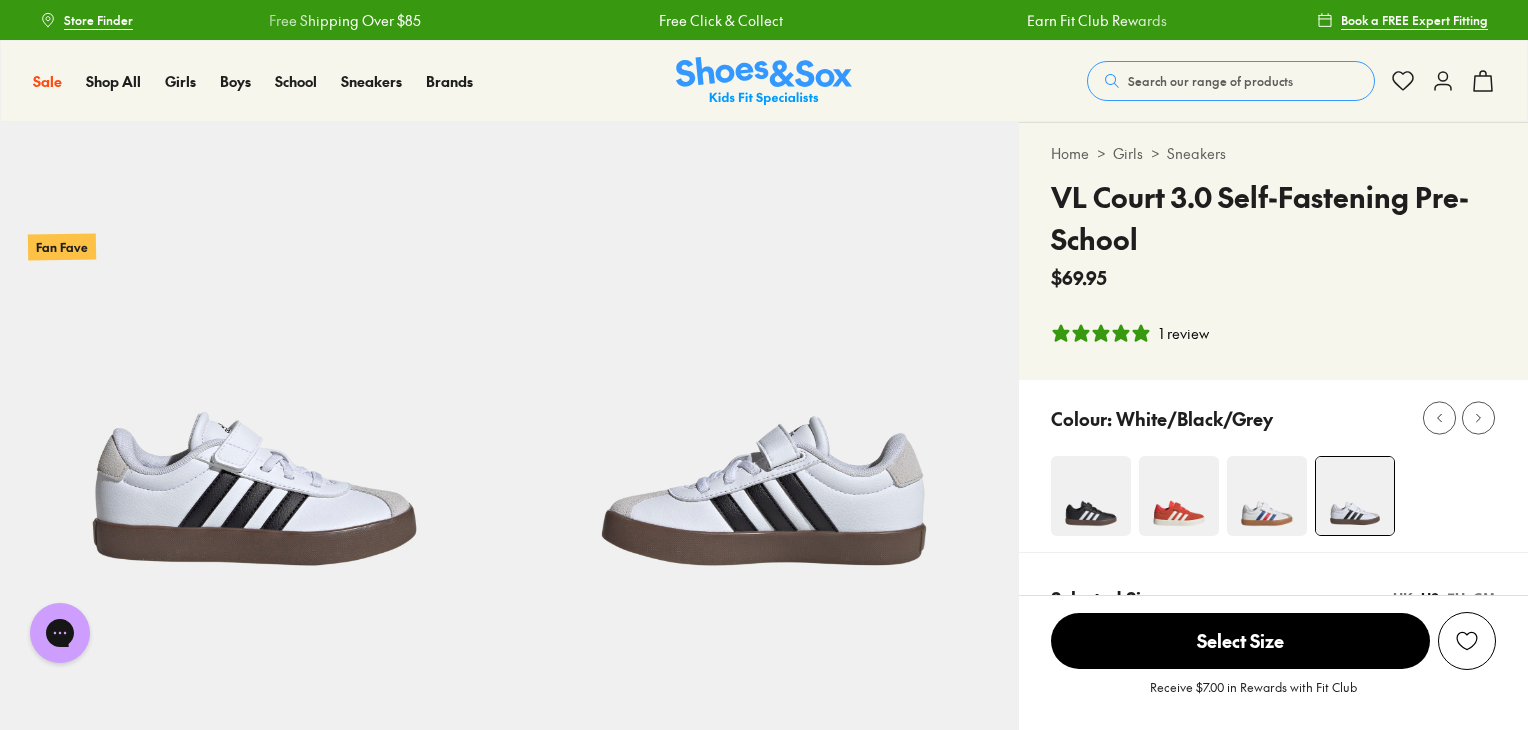 scroll, scrollTop: 0, scrollLeft: 0, axis: both 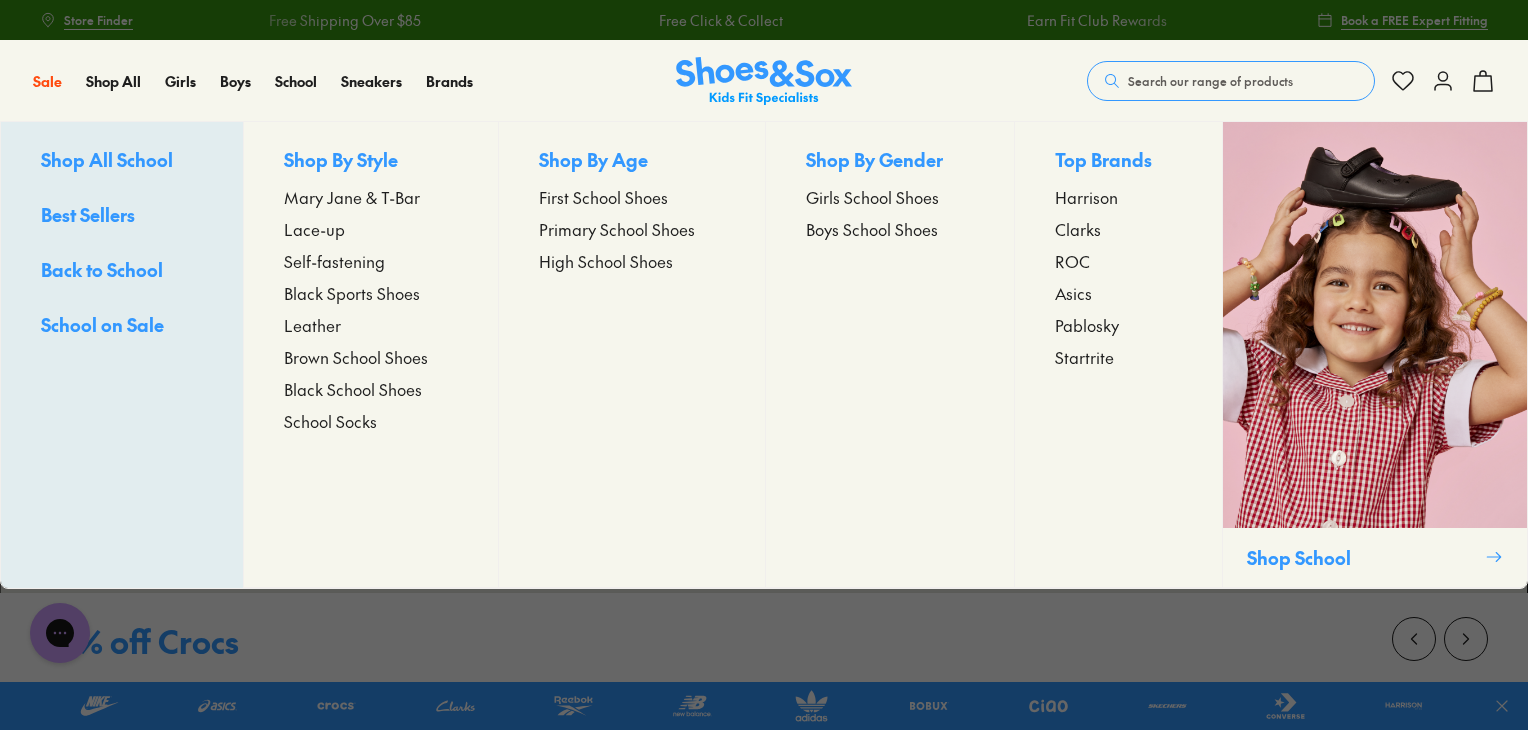 click on "Self-fastening" at bounding box center [334, 261] 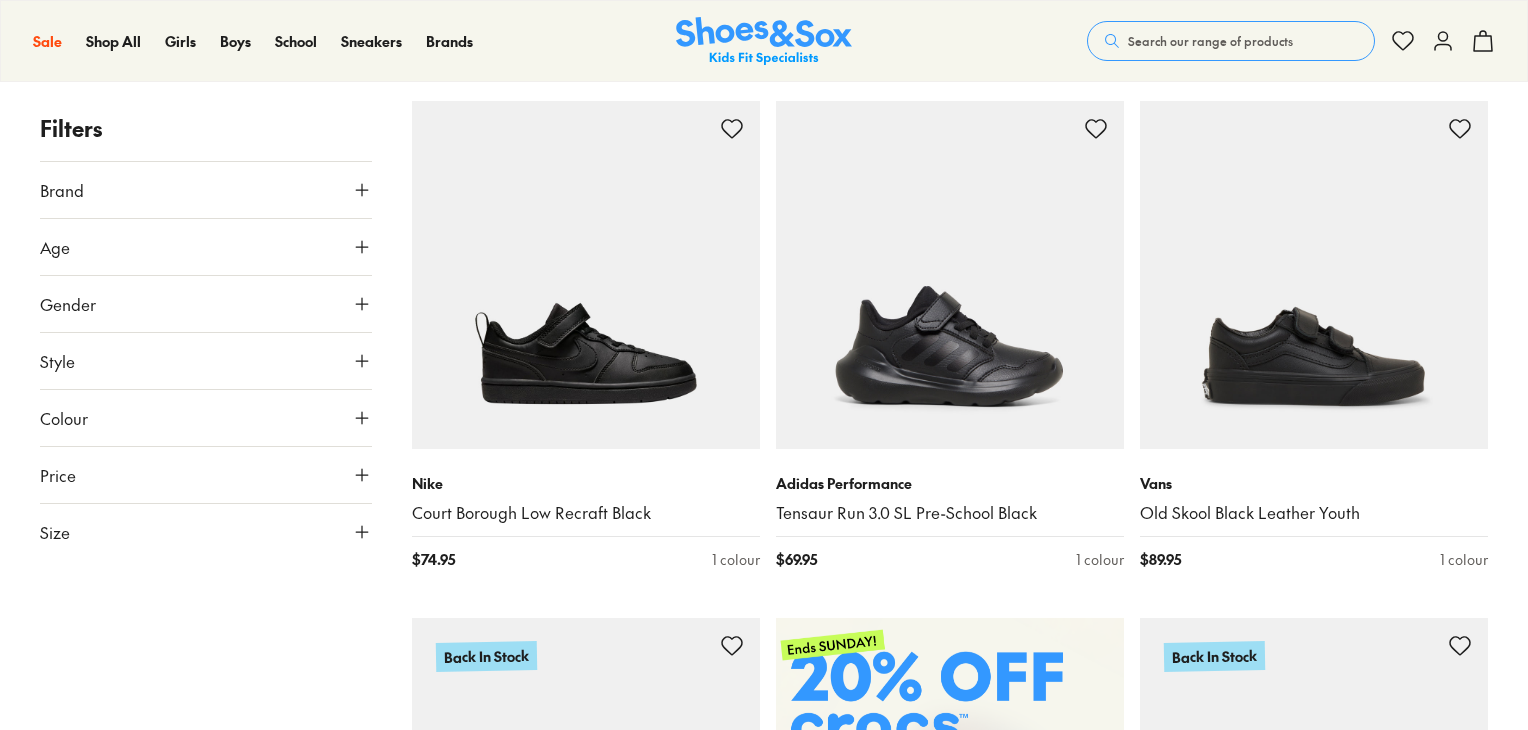 scroll, scrollTop: 348, scrollLeft: 0, axis: vertical 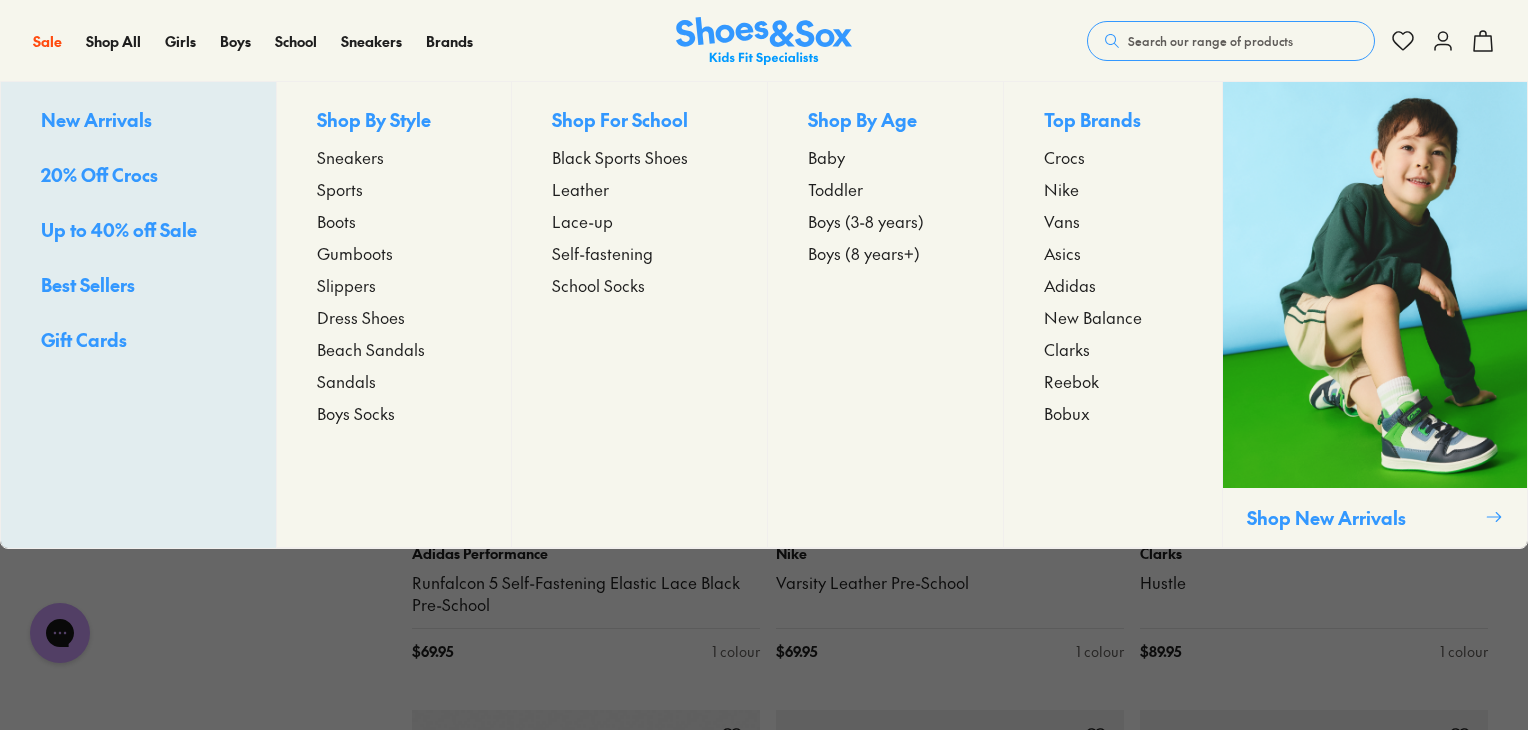 click on "Self-fastening" at bounding box center (602, 253) 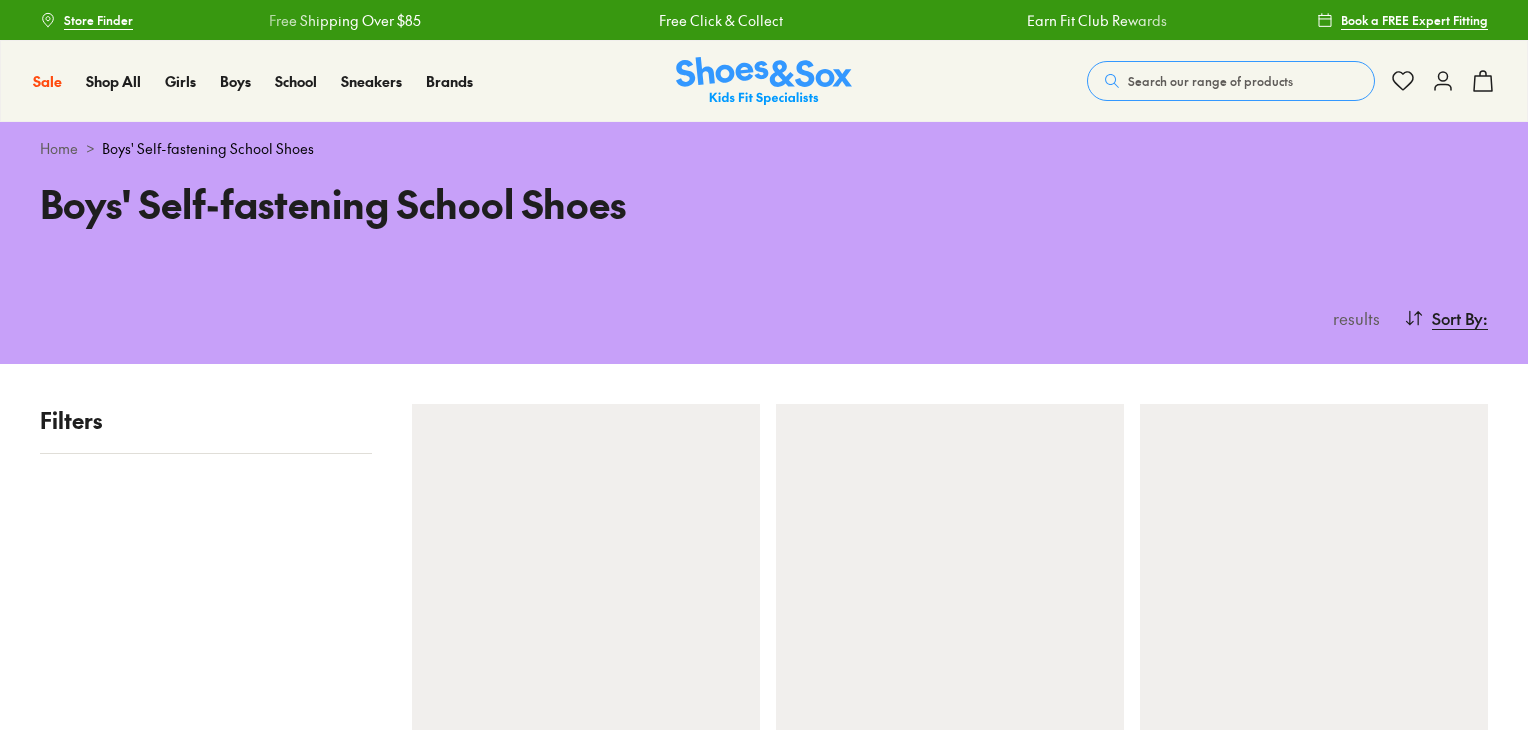scroll, scrollTop: 0, scrollLeft: 0, axis: both 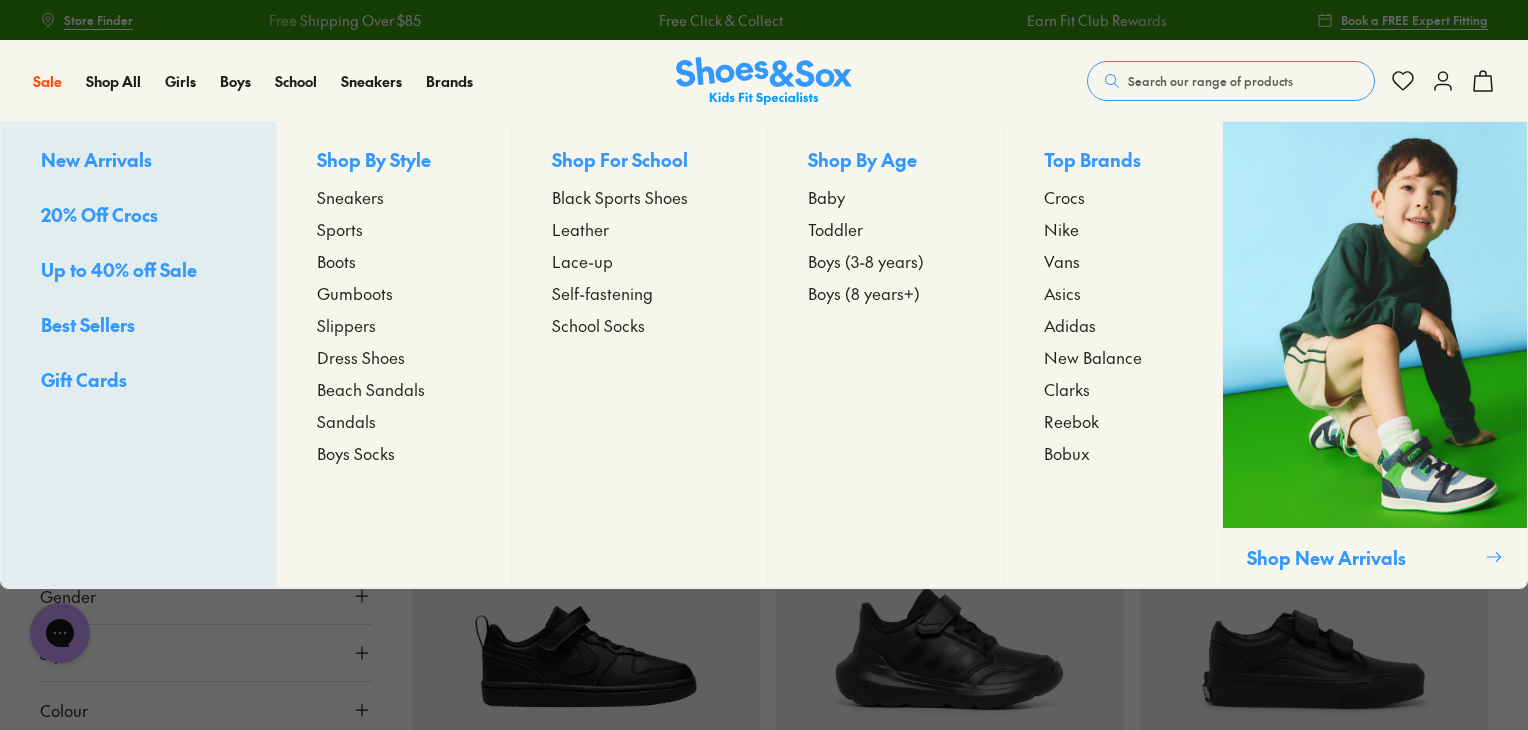 click on "Sneakers" at bounding box center [350, 197] 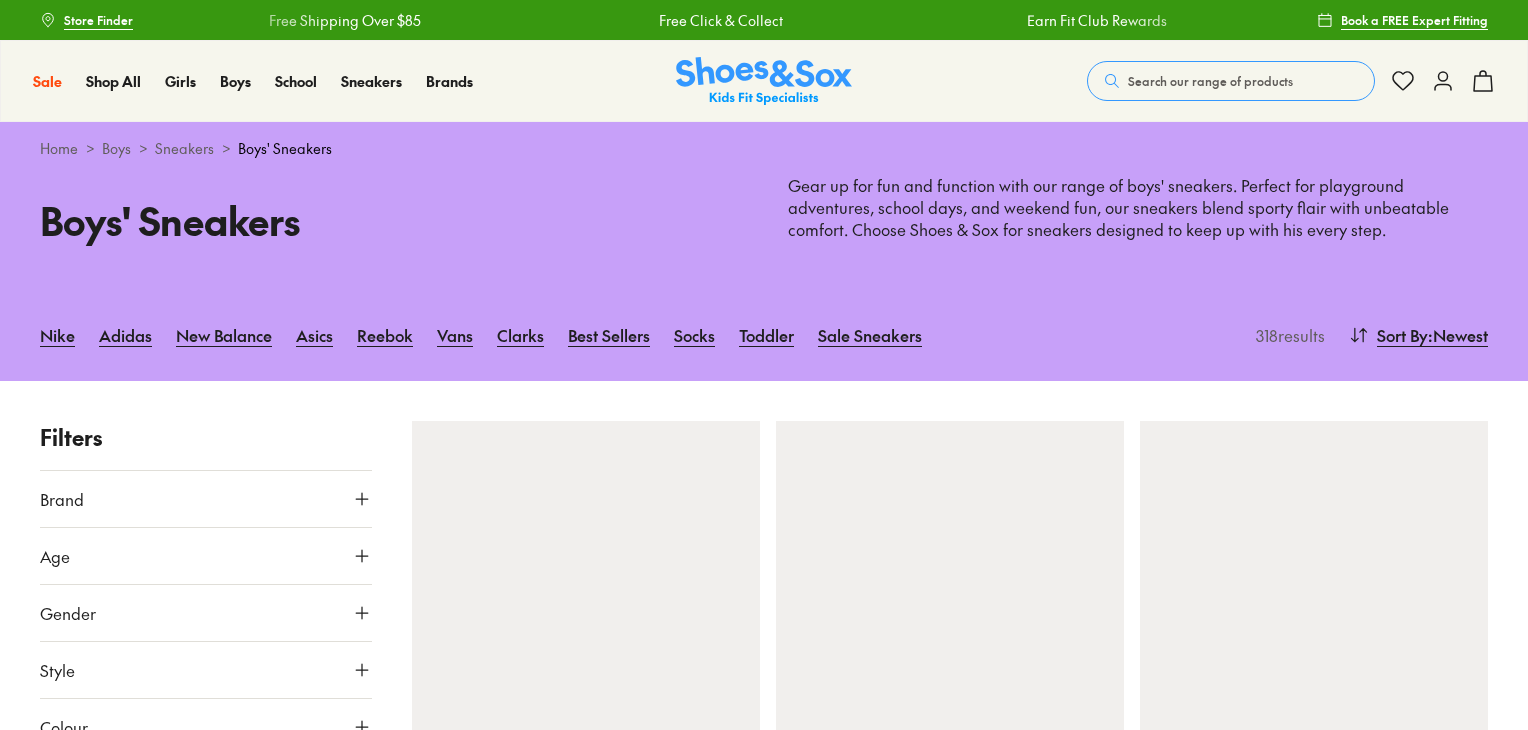 scroll, scrollTop: 0, scrollLeft: 0, axis: both 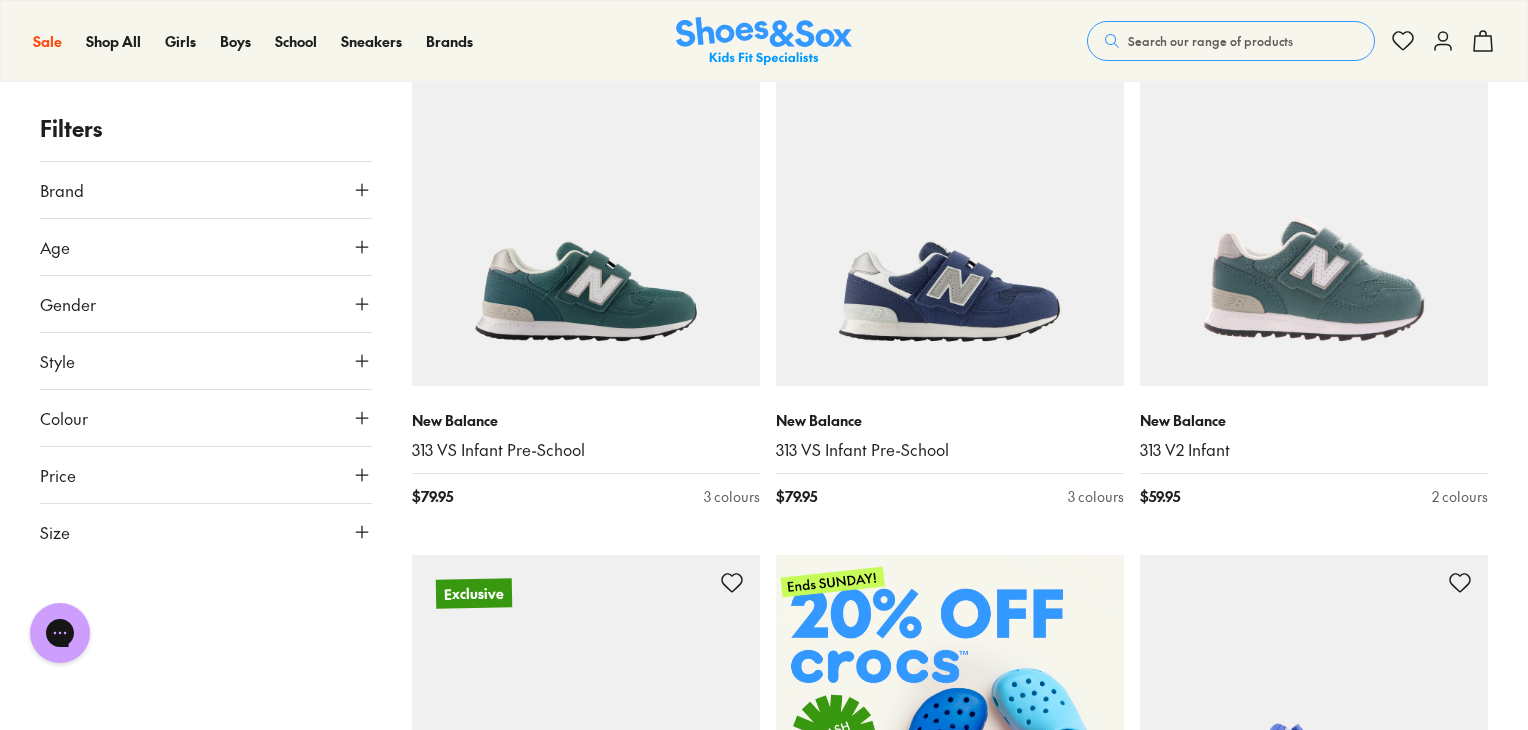click on "Size" at bounding box center (206, 532) 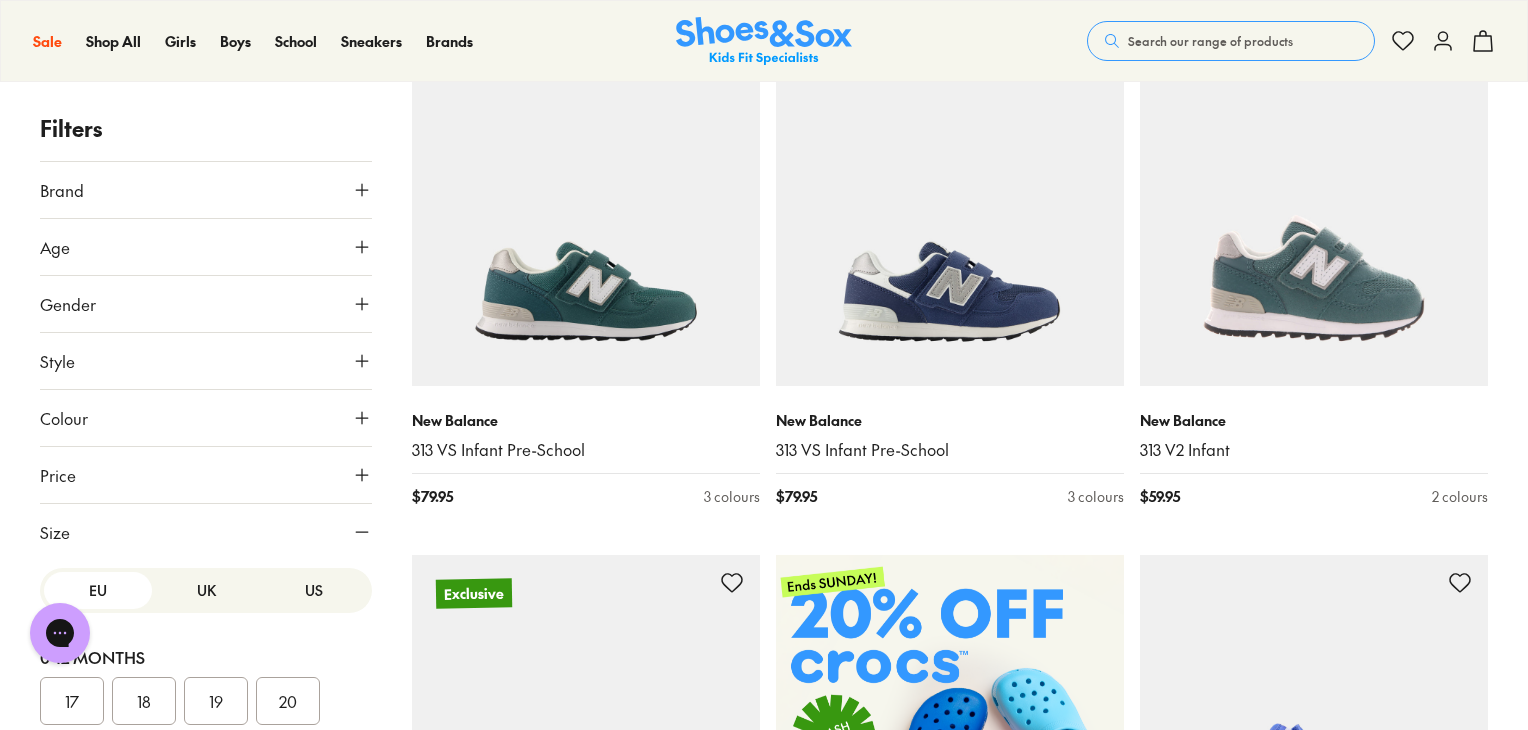 scroll, scrollTop: 212, scrollLeft: 0, axis: vertical 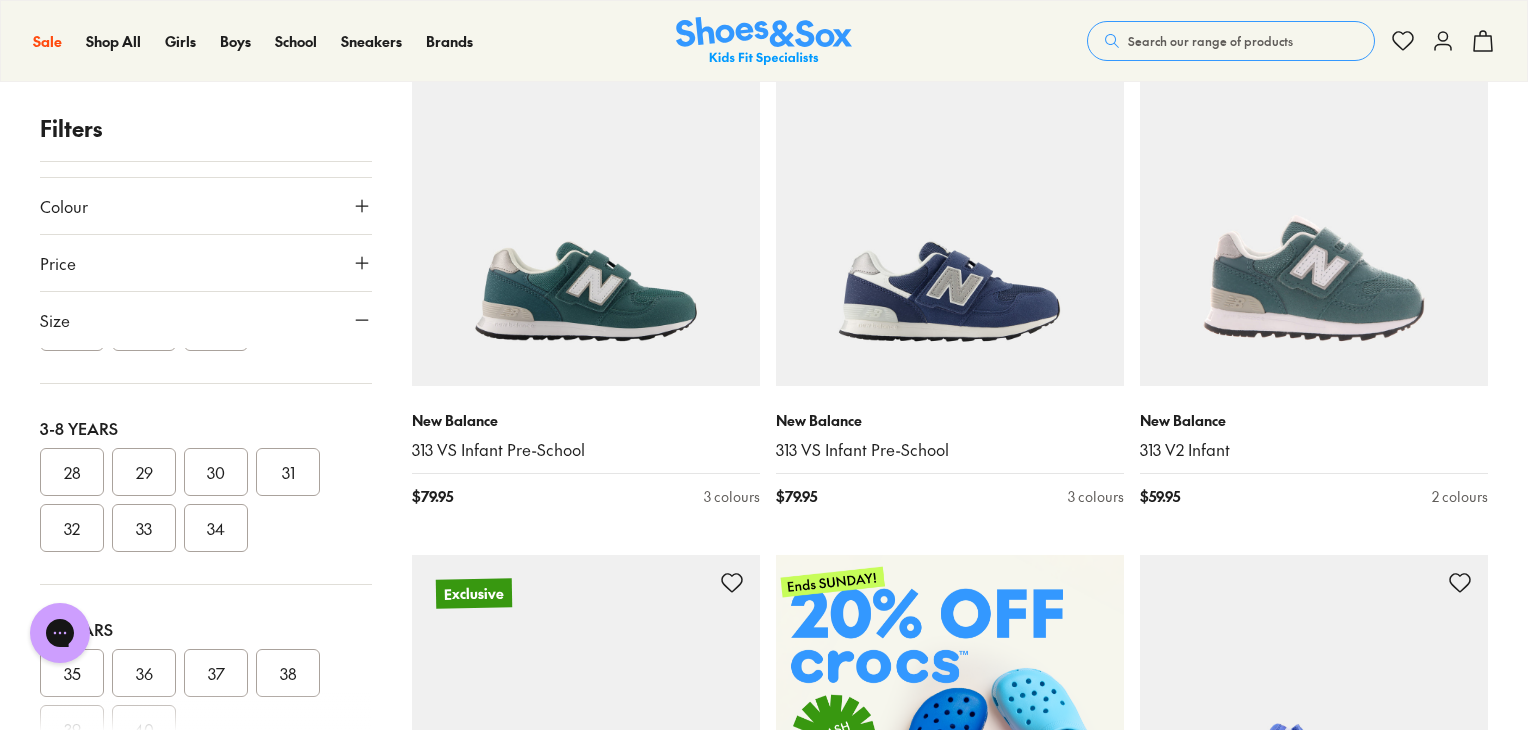 click on "31" at bounding box center [288, 472] 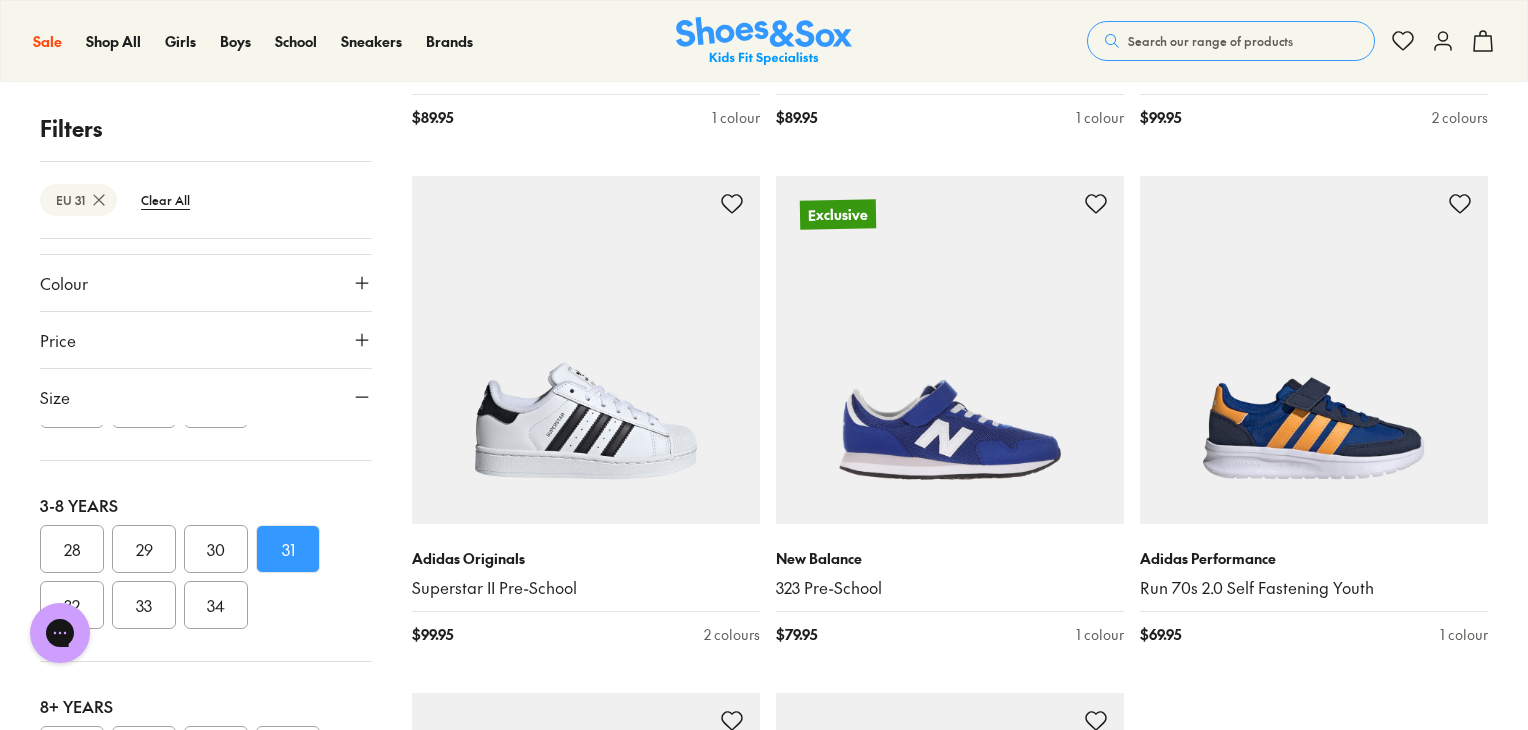 scroll, scrollTop: 4899, scrollLeft: 0, axis: vertical 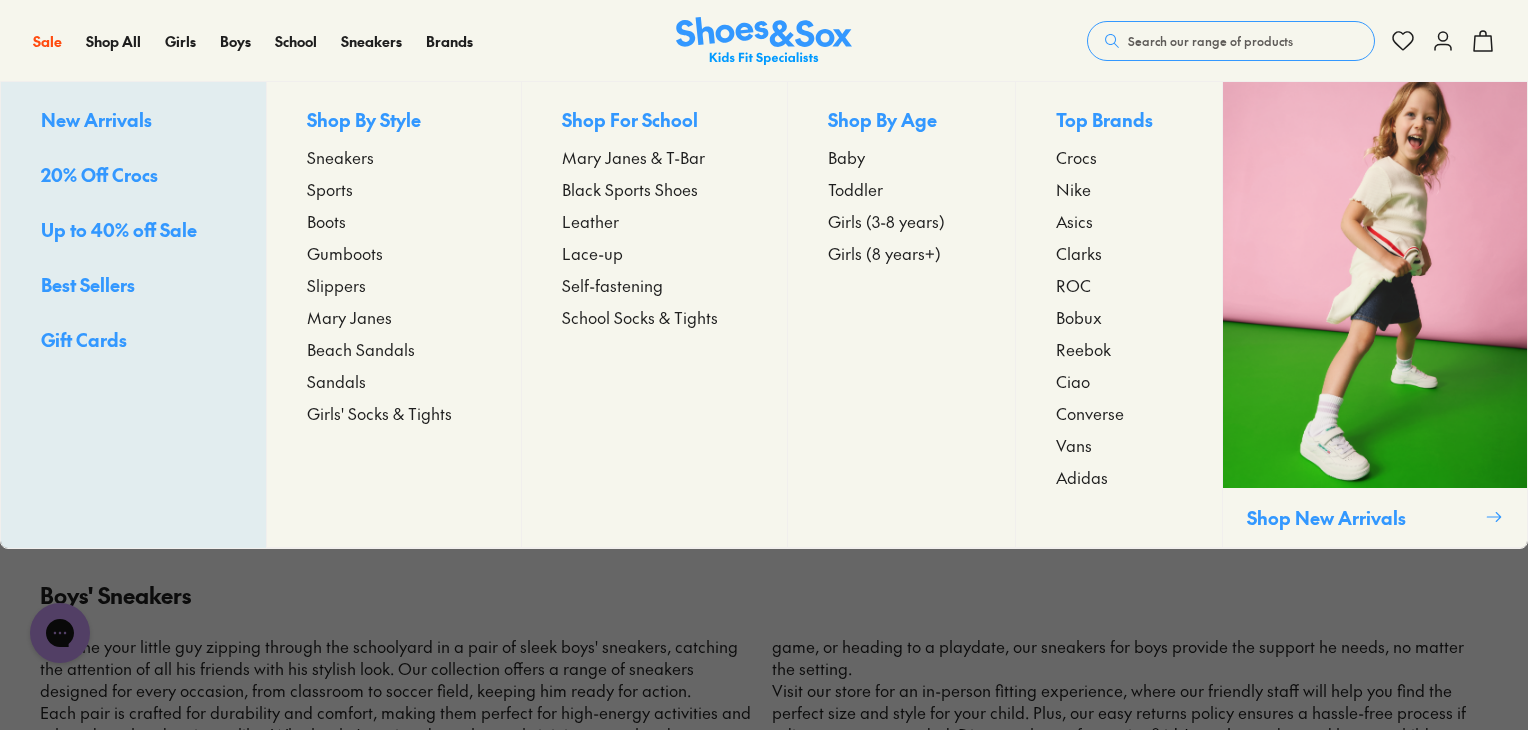 click on "Up to 40% off Sale" at bounding box center [119, 229] 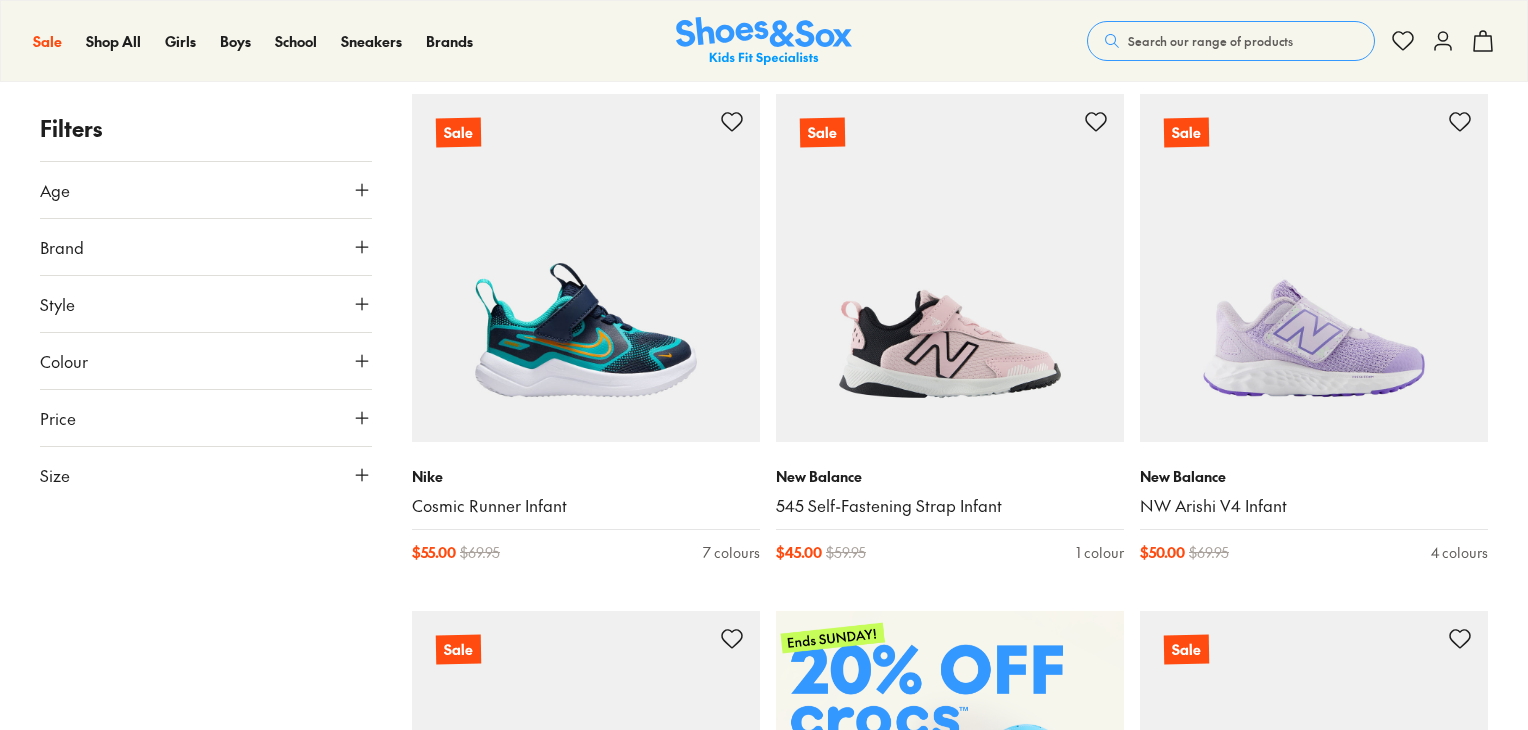 scroll, scrollTop: 312, scrollLeft: 0, axis: vertical 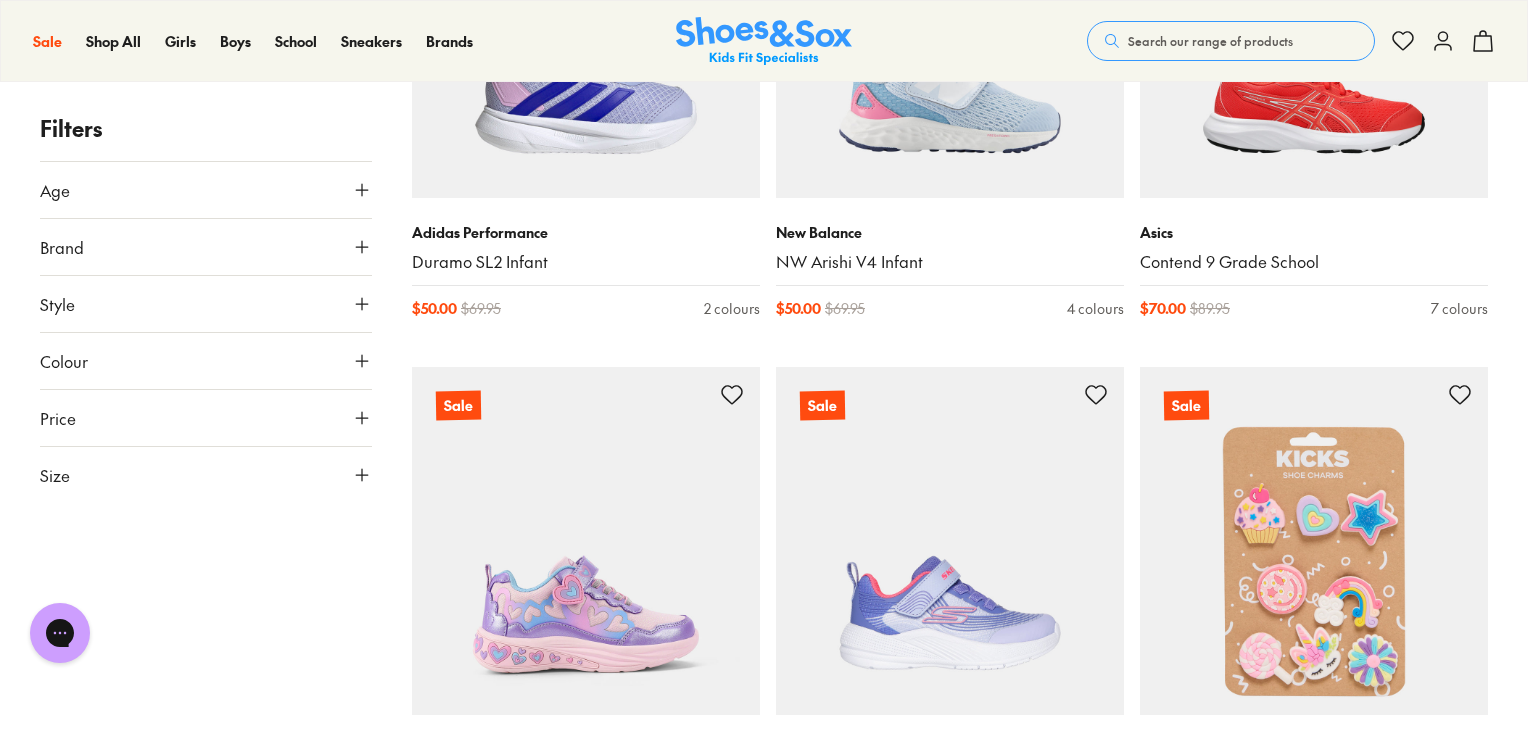 click on "Age" at bounding box center [206, 190] 